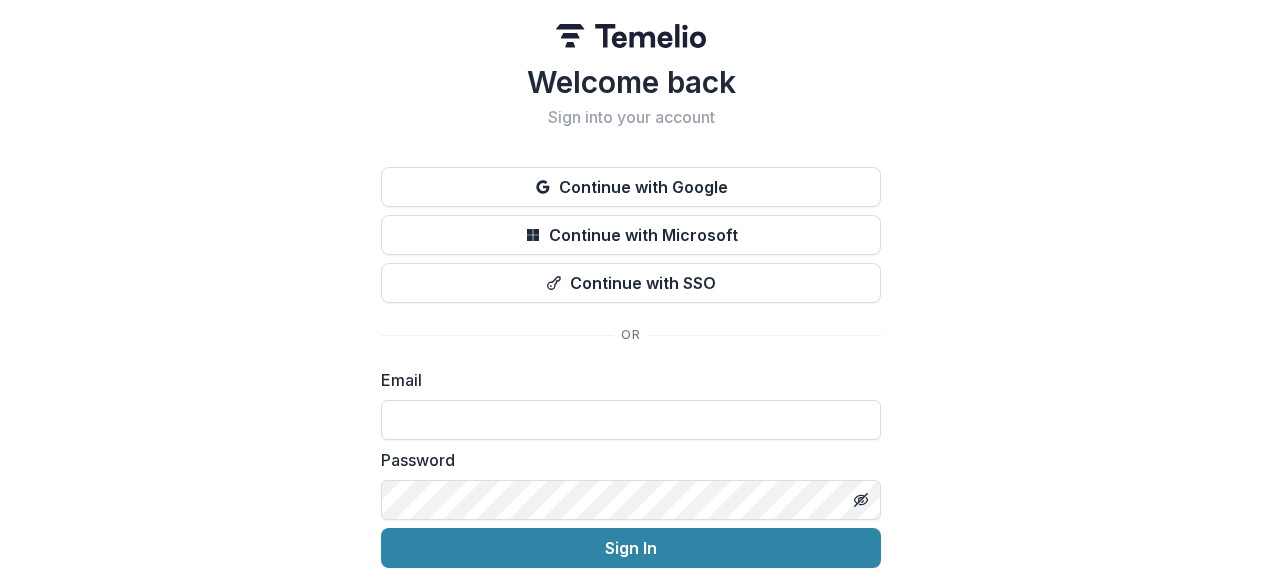 scroll, scrollTop: 0, scrollLeft: 0, axis: both 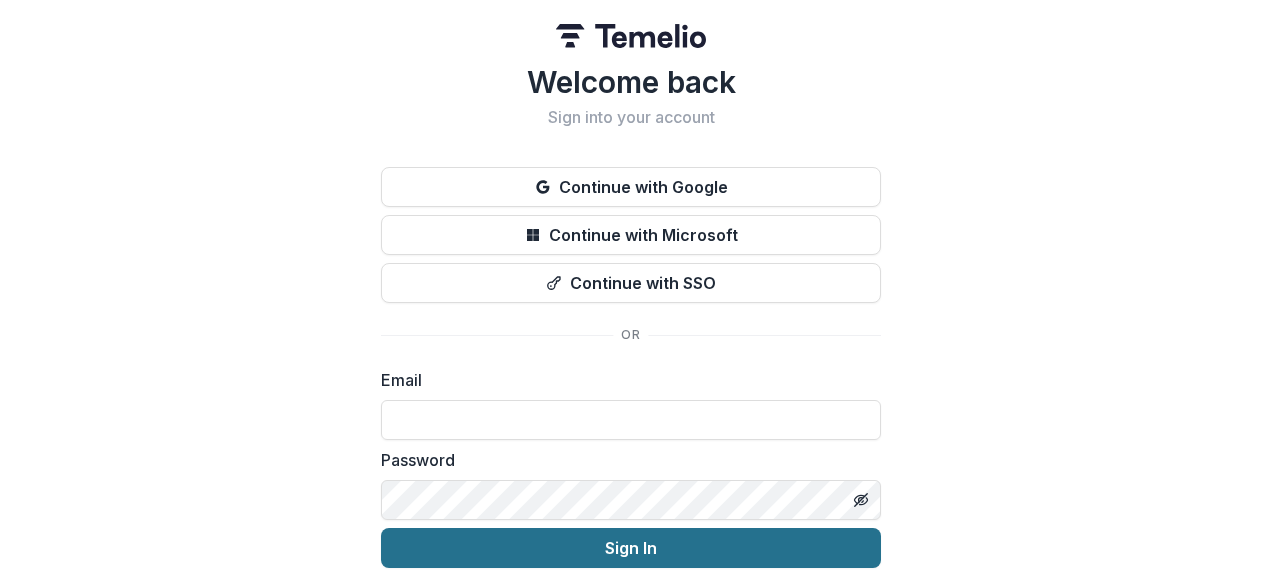 type on "**********" 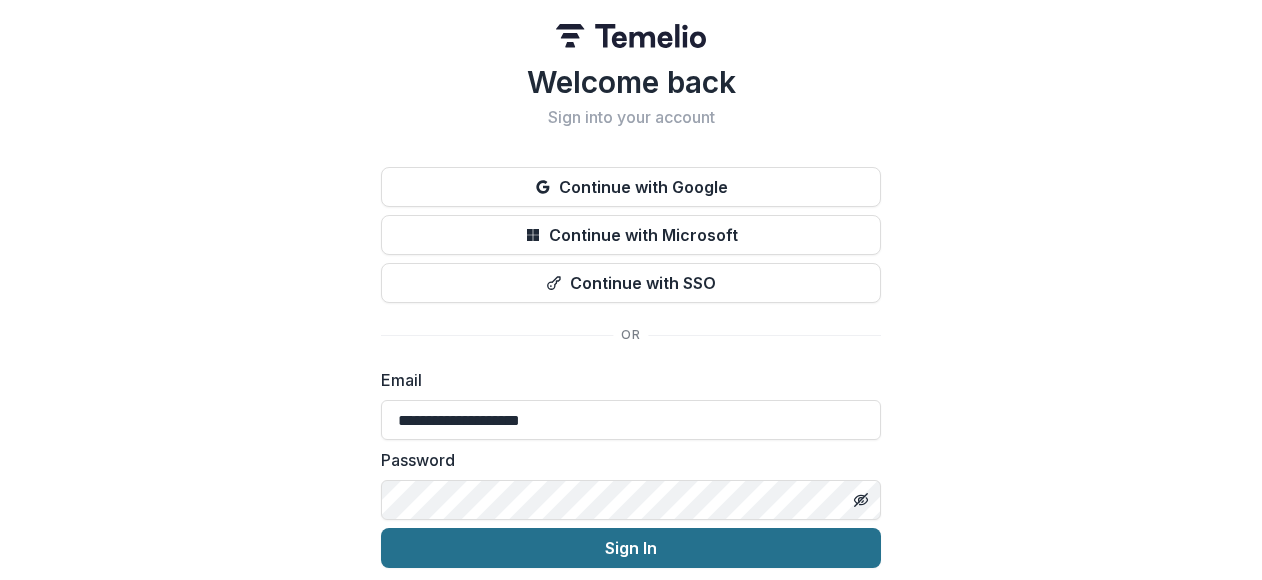 click on "Sign In" at bounding box center [631, 548] 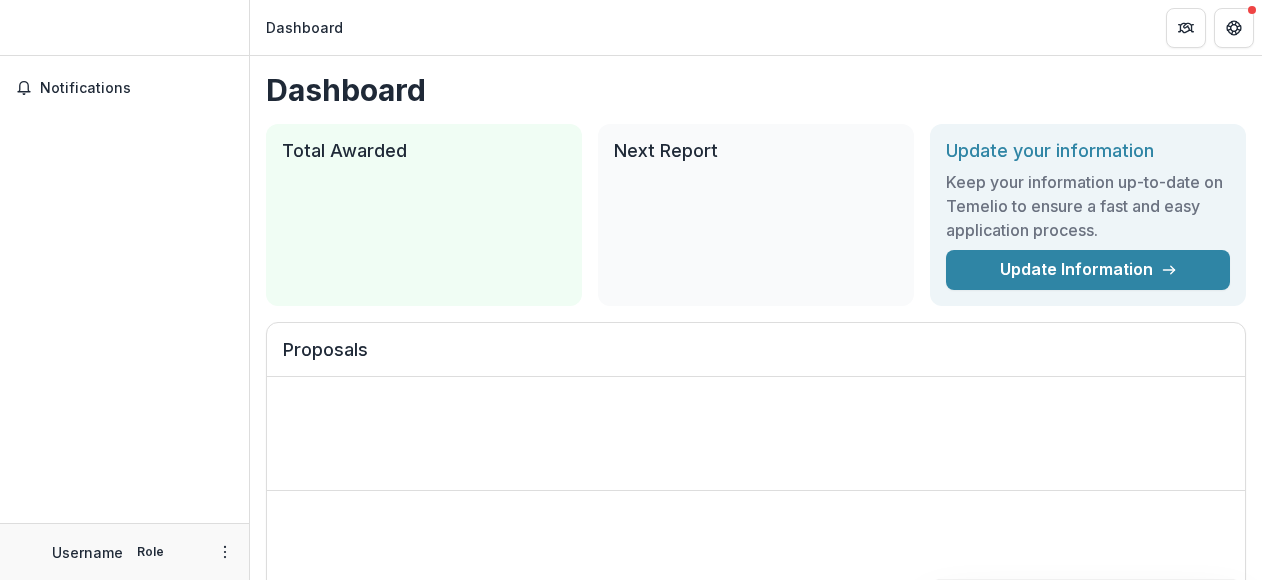 scroll, scrollTop: 0, scrollLeft: 0, axis: both 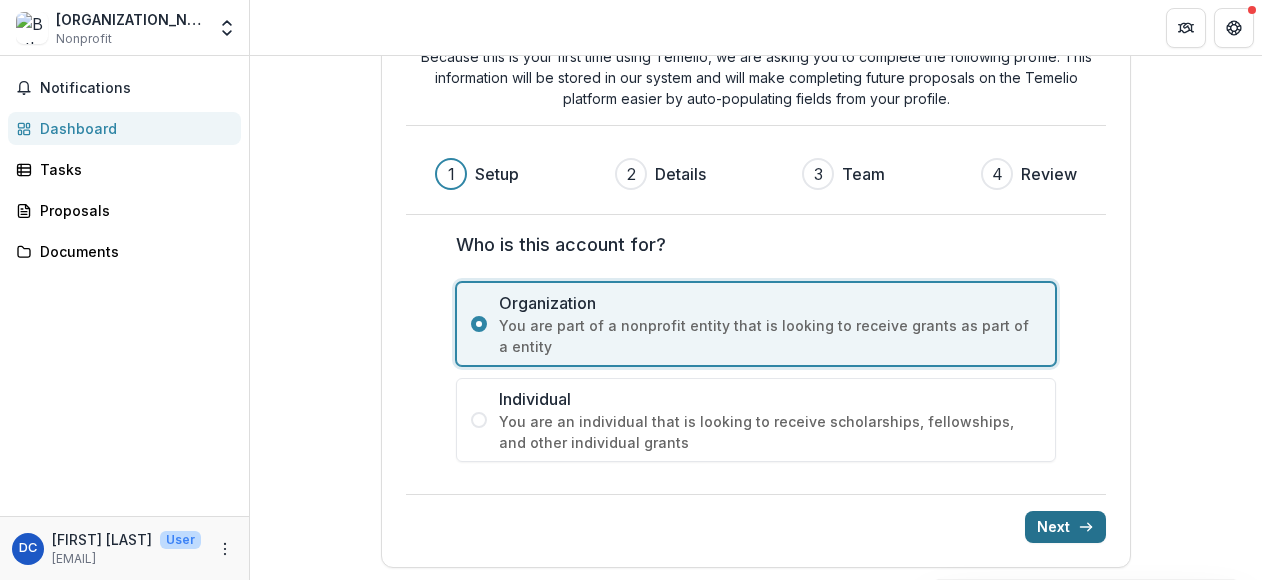 click on "Next" at bounding box center (1065, 527) 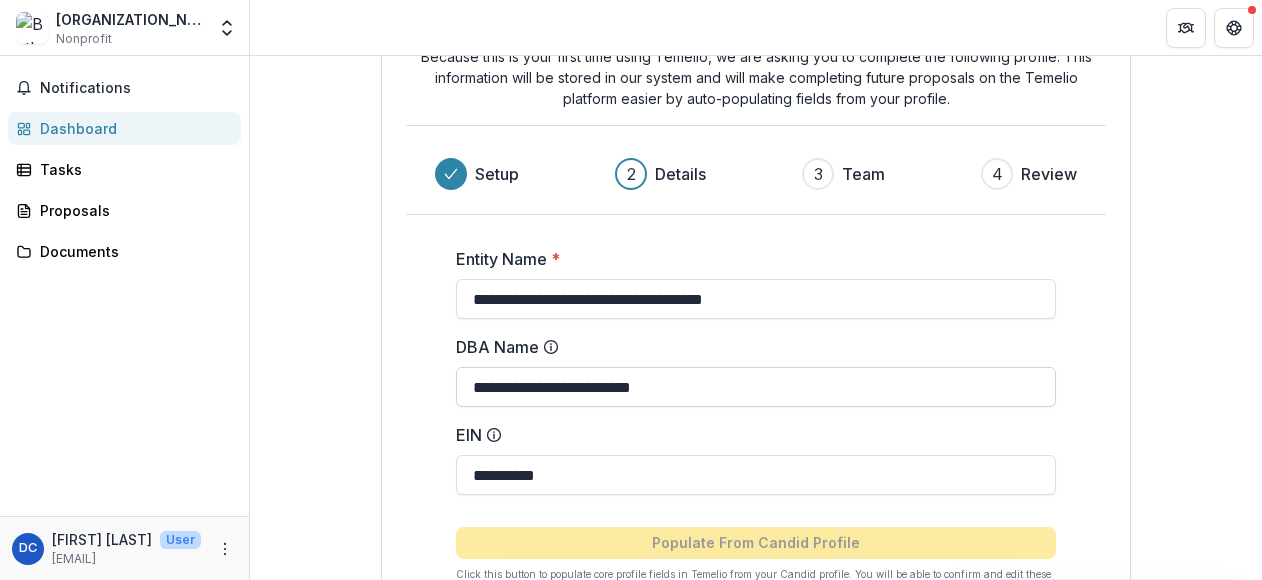 scroll, scrollTop: 244, scrollLeft: 0, axis: vertical 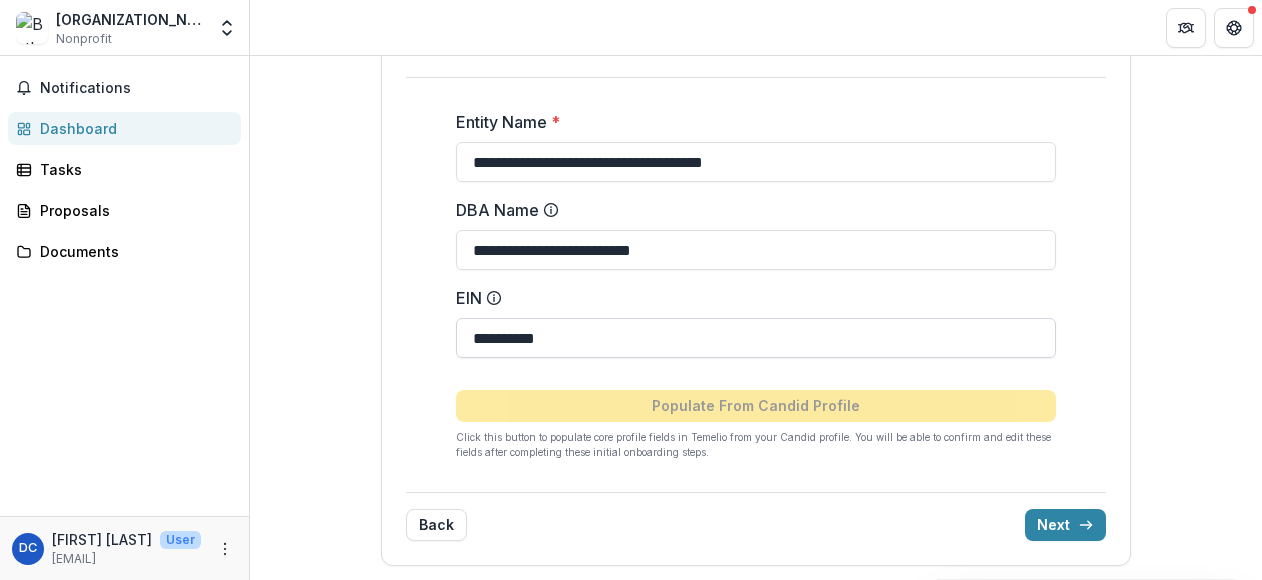 click on "**********" at bounding box center [756, 338] 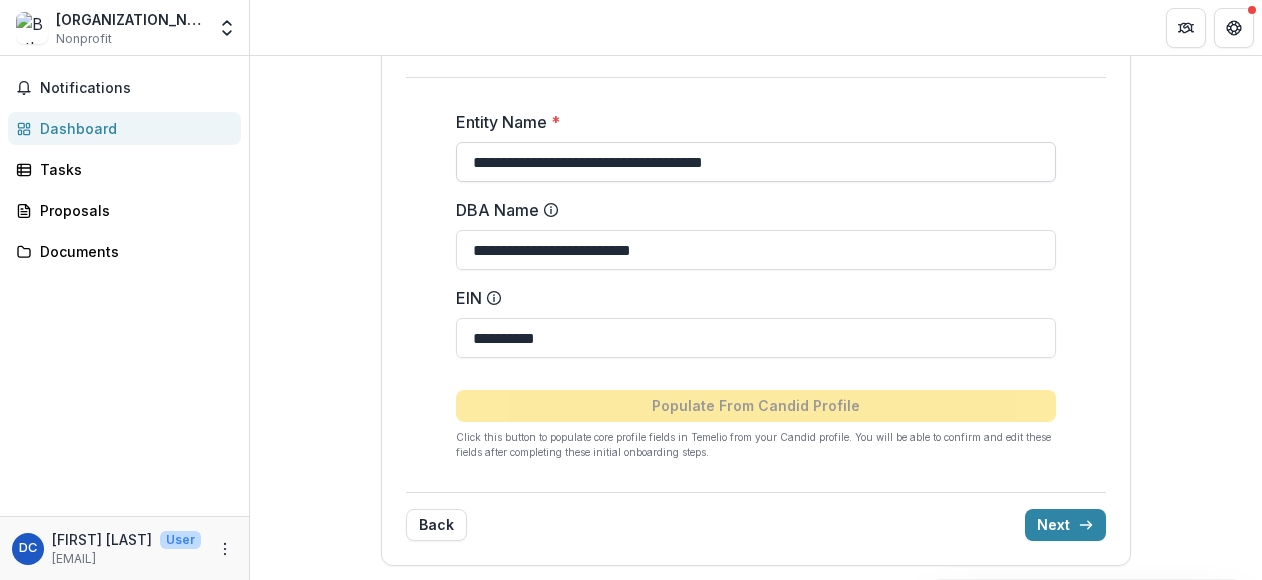 drag, startPoint x: 755, startPoint y: 157, endPoint x: 684, endPoint y: 159, distance: 71.02816 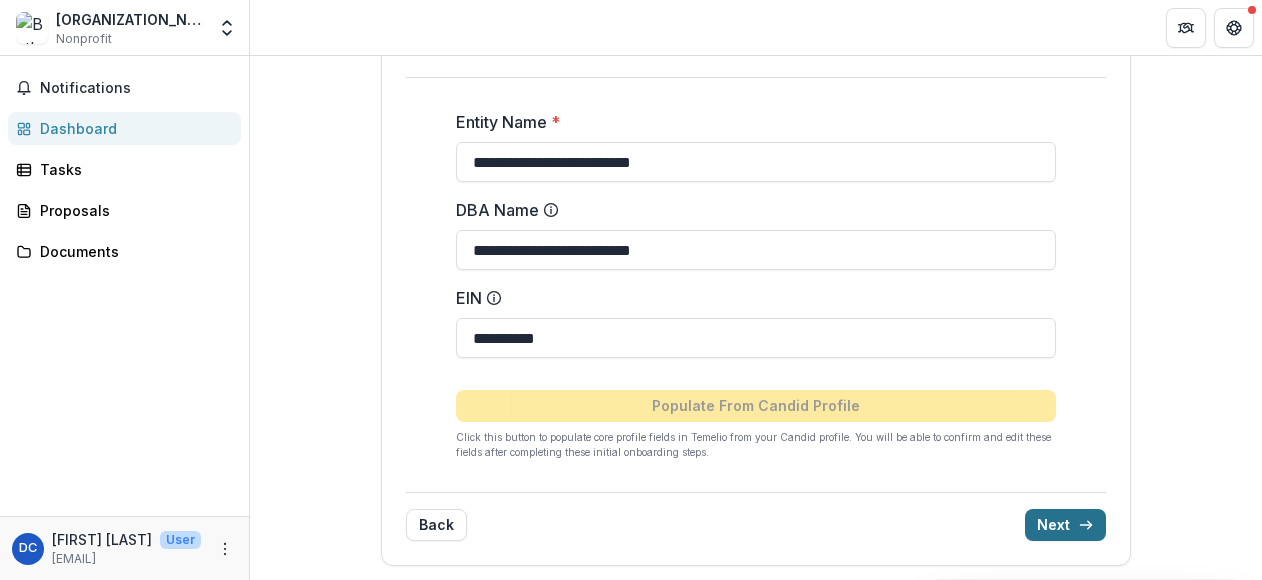 type on "**********" 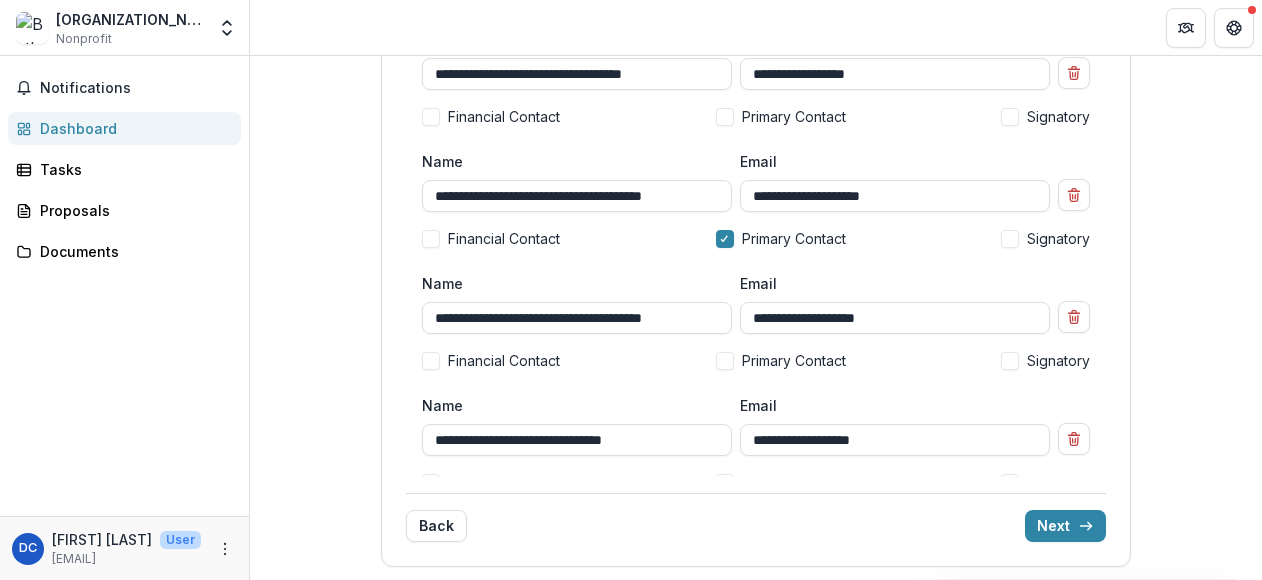scroll, scrollTop: 287, scrollLeft: 0, axis: vertical 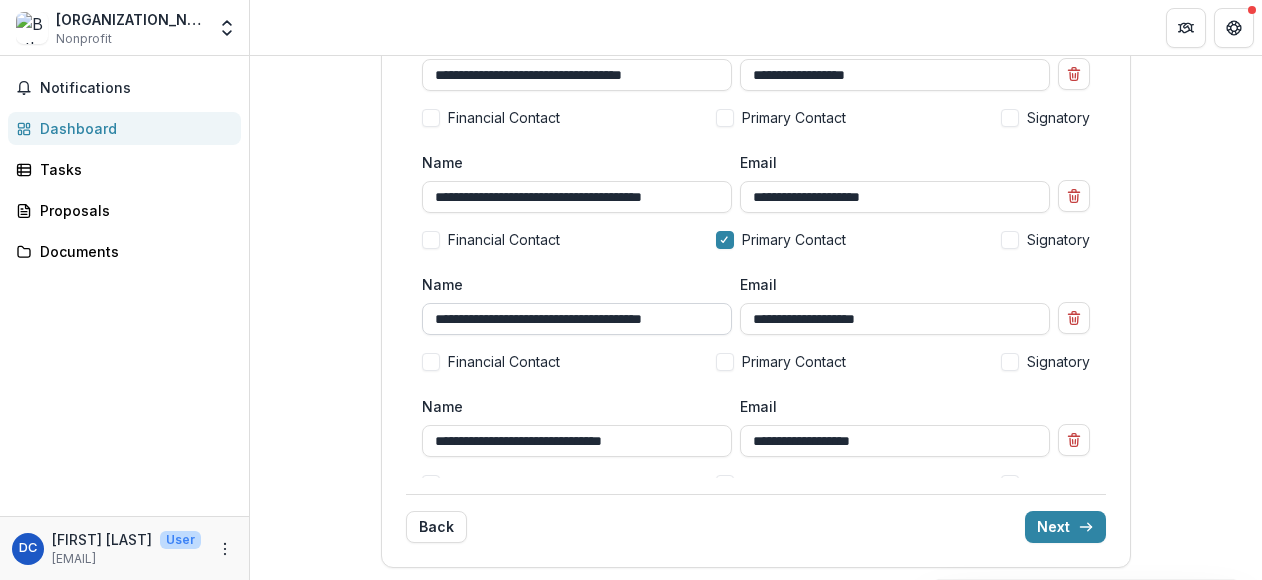 click on "**********" at bounding box center [577, 319] 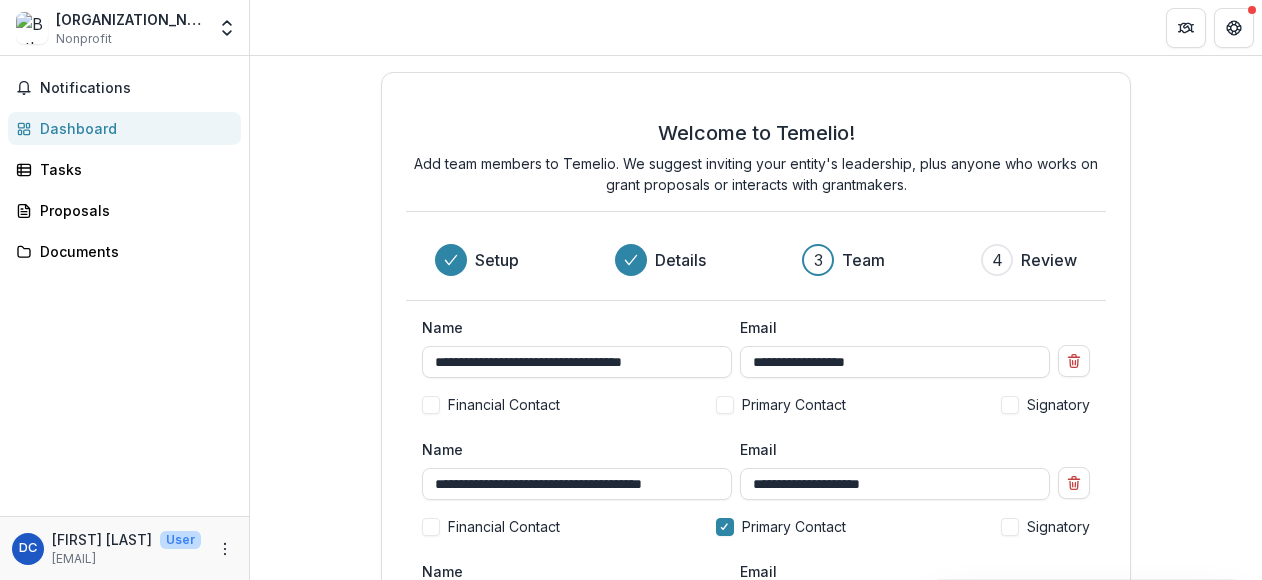 scroll, scrollTop: 288, scrollLeft: 0, axis: vertical 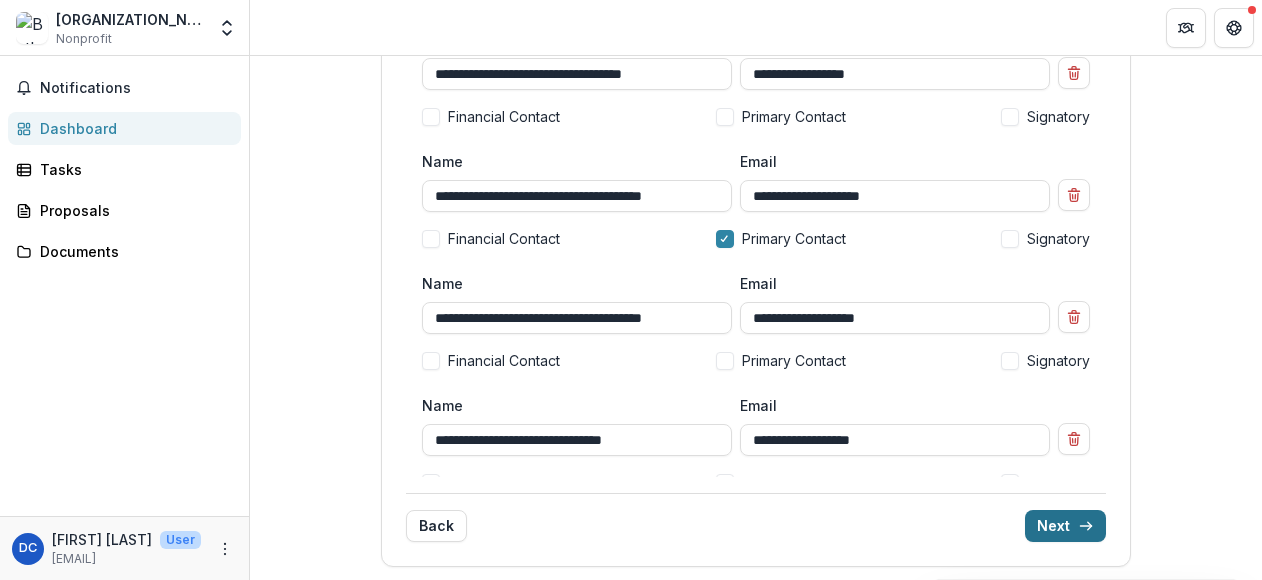 click 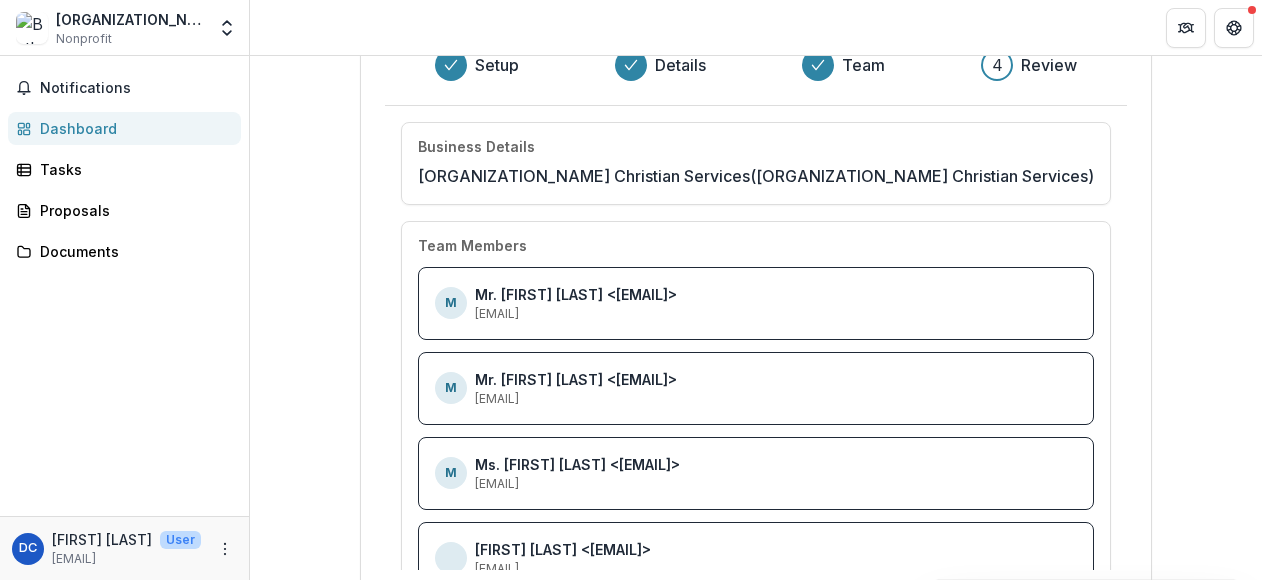 scroll, scrollTop: 268, scrollLeft: 0, axis: vertical 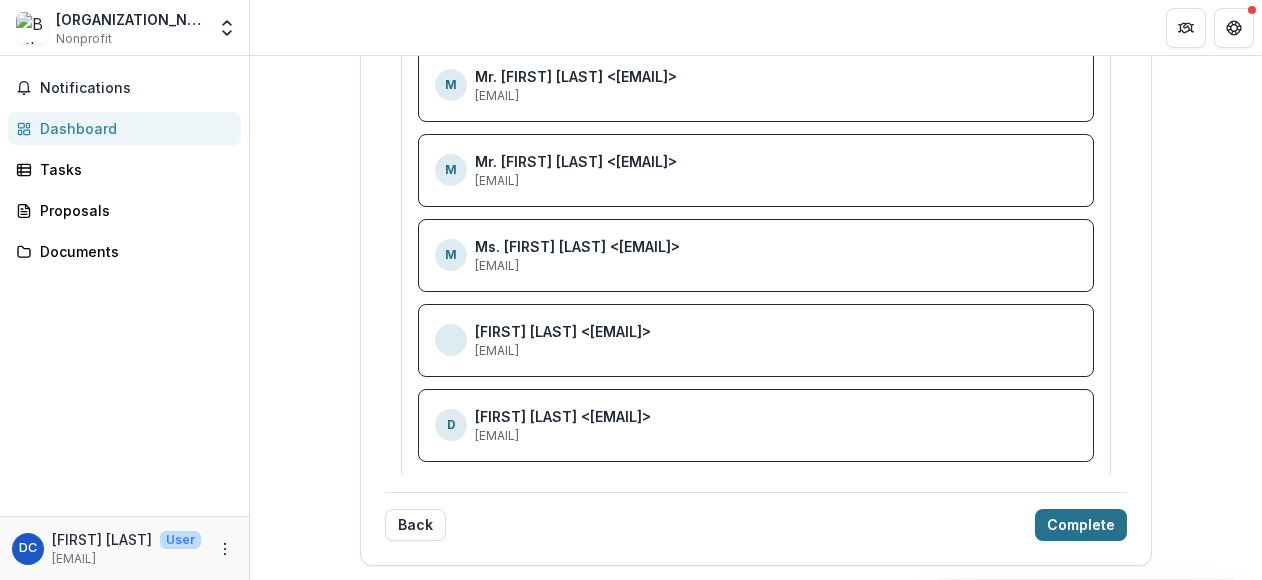 click on "Welcome to Temelio! Review your account information before completing the setup process. Setup Details Team 4 Review Business Details [ORGANIZATION_NAME] Christian Services  ([ORGANIZATION_NAME] Christian Services) Team Members M Mr. [FIRST] [LAST] <[EMAIL]> [EMAIL] M Mr. [FIRST] [LAST] <[EMAIL]> [EMAIL] M Ms. [FIRST] [LAST] <[EMAIL]> [EMAIL]    Naa [LAST] <[EMAIL]> [EMAIL] D [FIRST] [LAST] <[EMAIL]> [EMAIL] Back Complete" at bounding box center [756, 185] 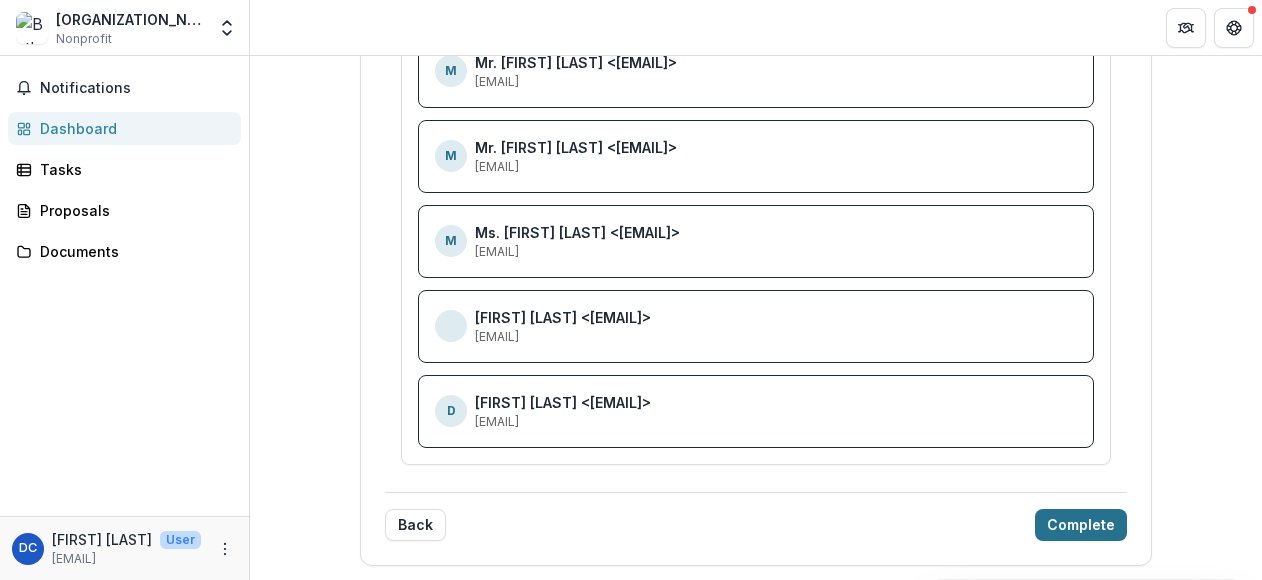 scroll, scrollTop: 0, scrollLeft: 0, axis: both 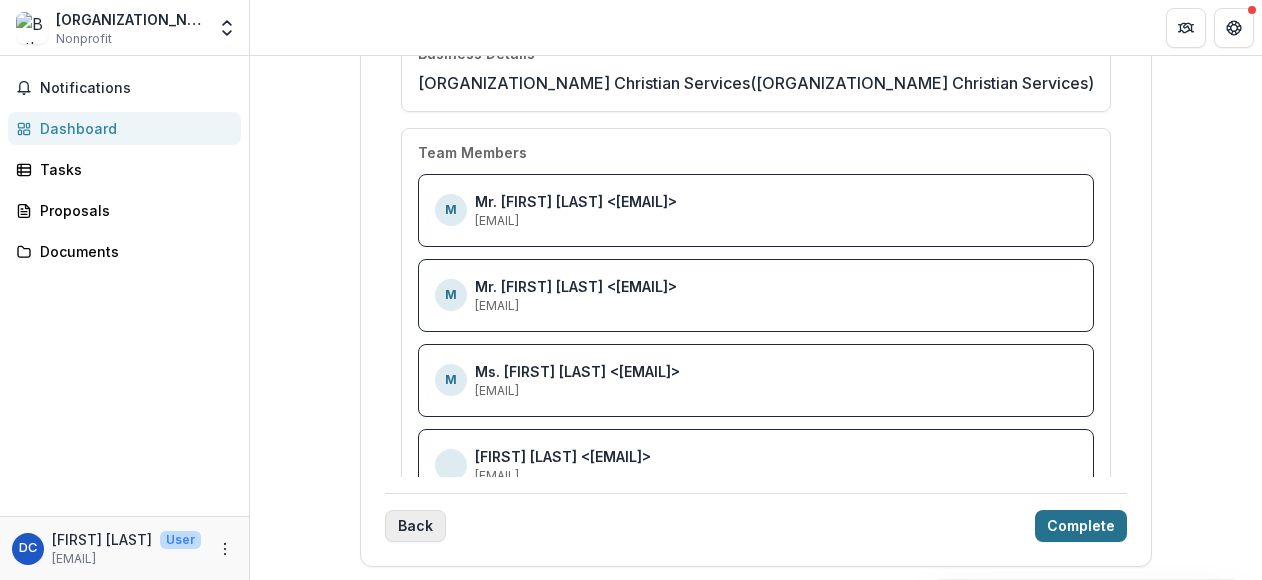 click on "Back" at bounding box center [415, 526] 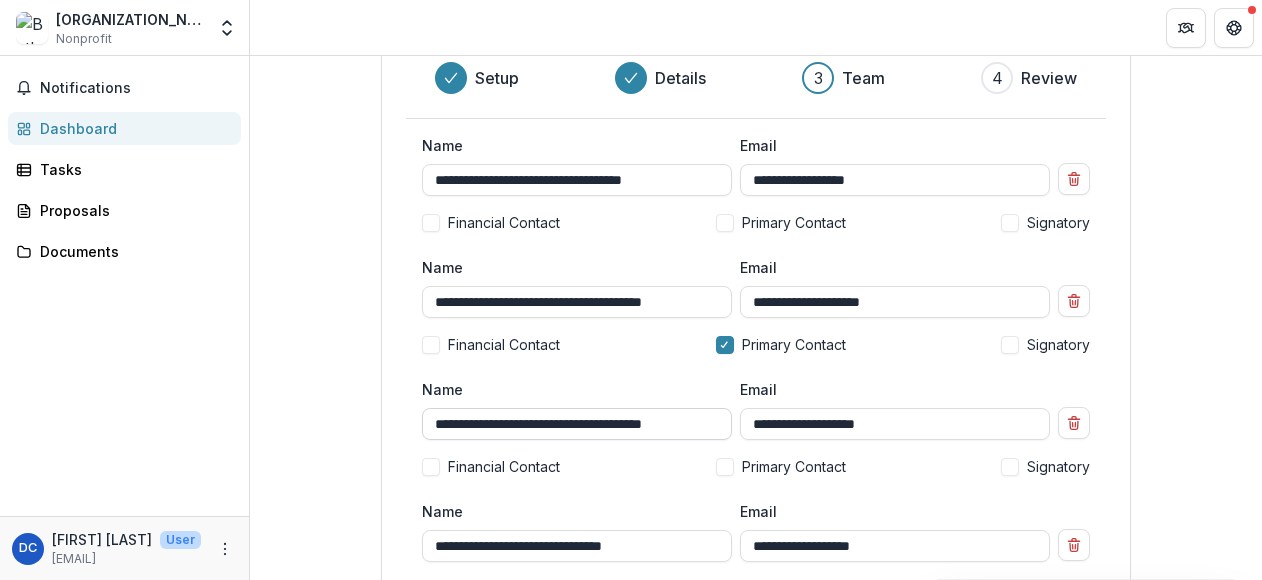 scroll, scrollTop: 180, scrollLeft: 0, axis: vertical 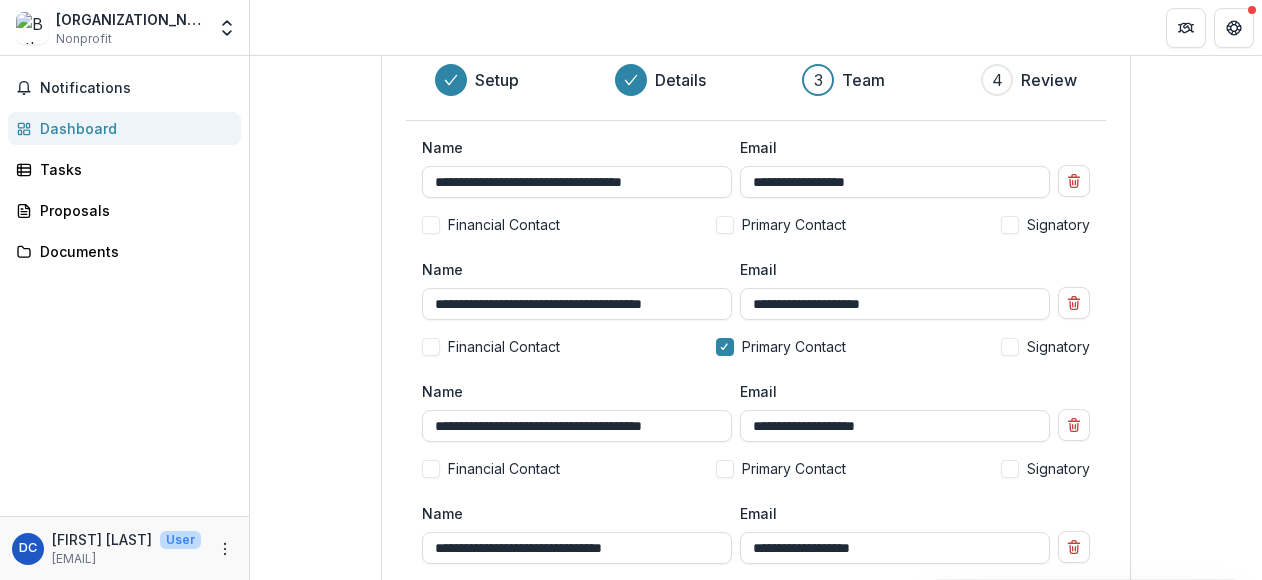 drag, startPoint x: 936, startPoint y: 303, endPoint x: 723, endPoint y: 284, distance: 213.84573 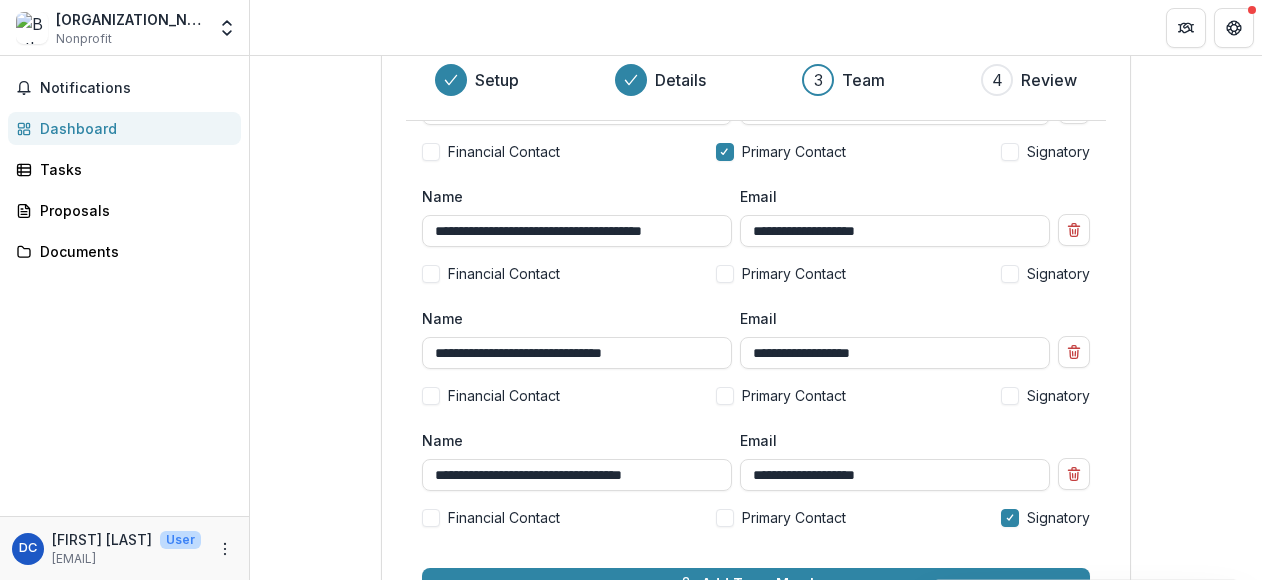 scroll, scrollTop: 199, scrollLeft: 0, axis: vertical 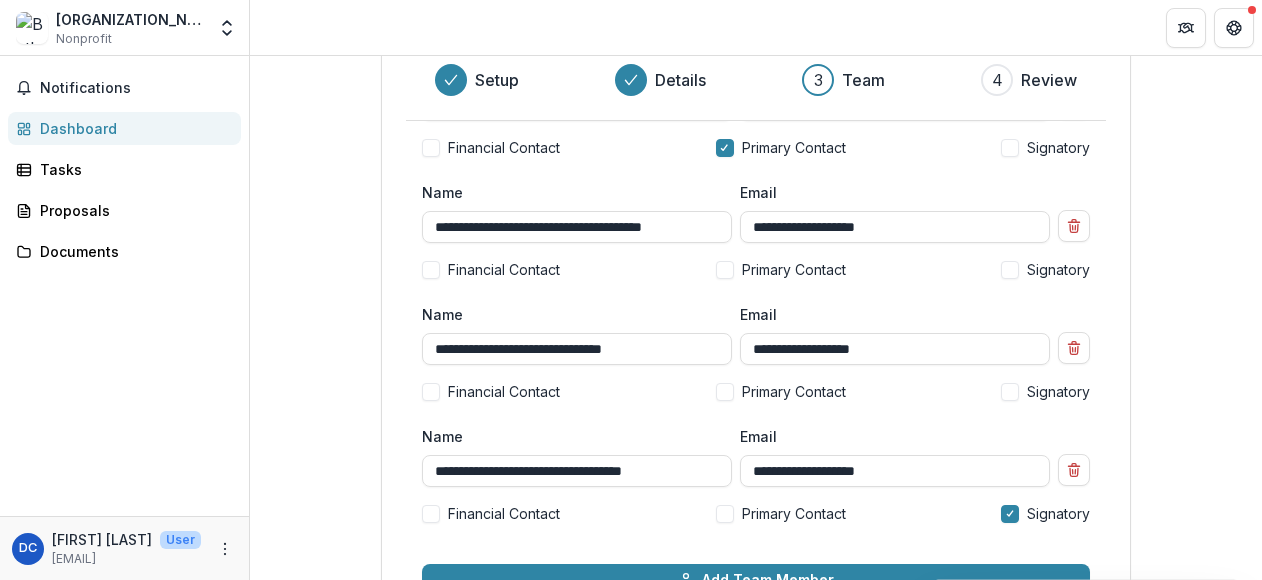 click at bounding box center (725, 514) 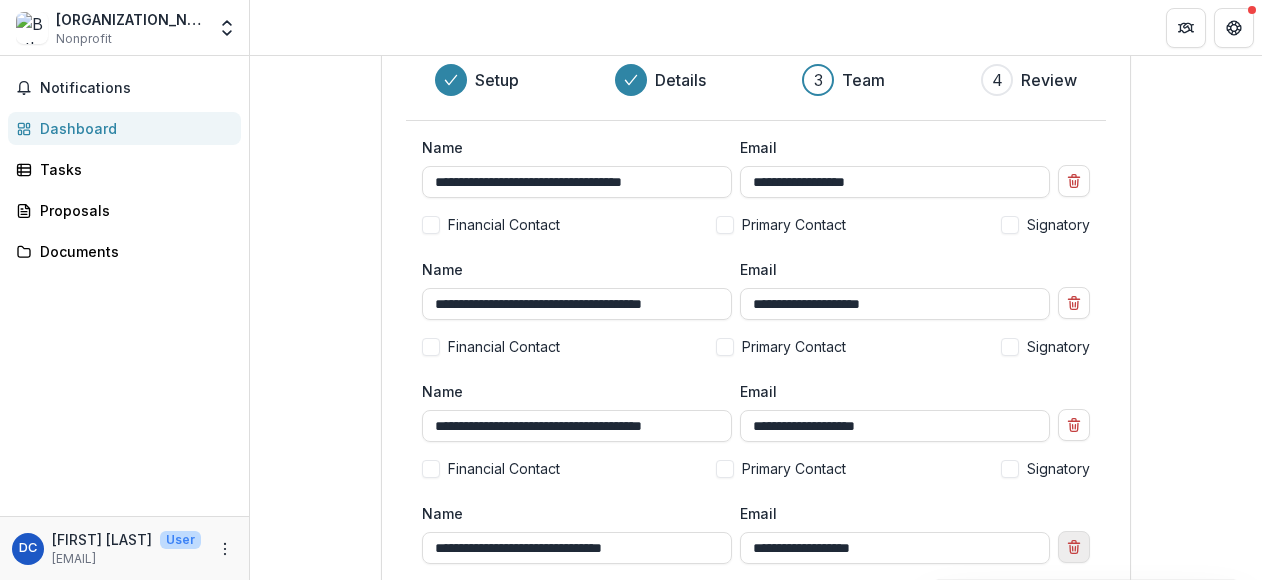scroll, scrollTop: 226, scrollLeft: 0, axis: vertical 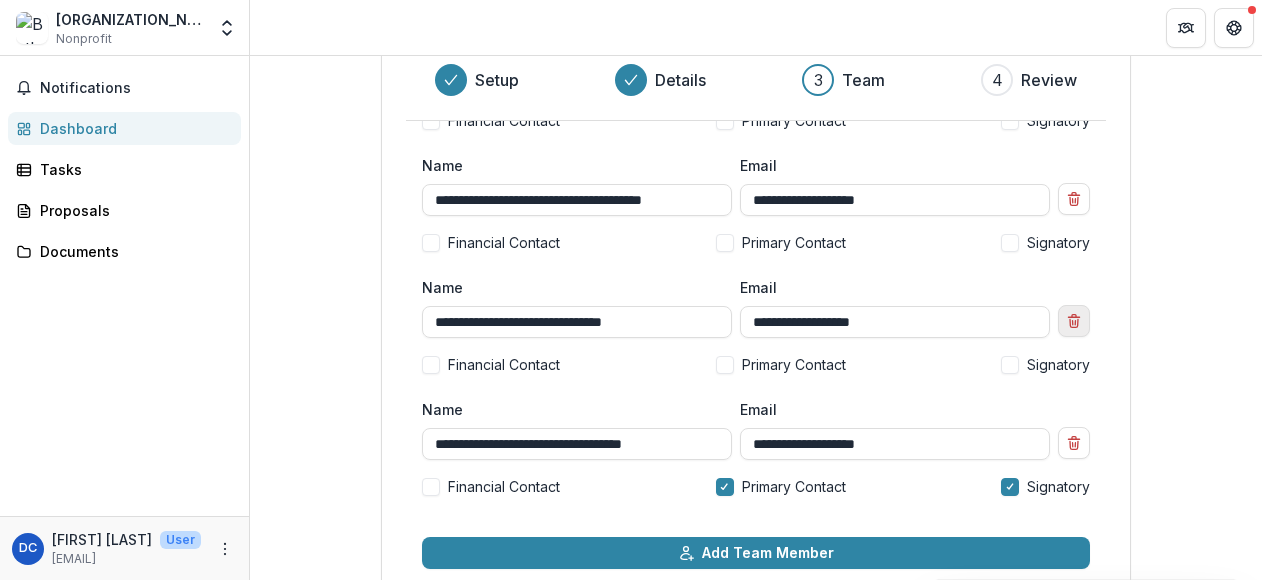 click 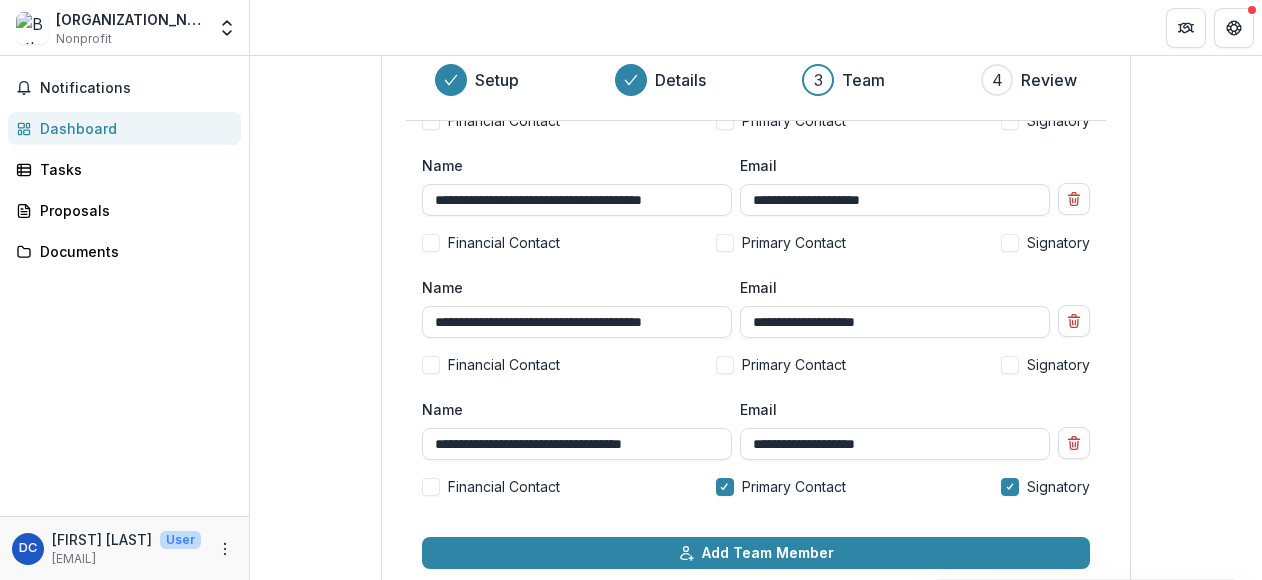scroll, scrollTop: 104, scrollLeft: 0, axis: vertical 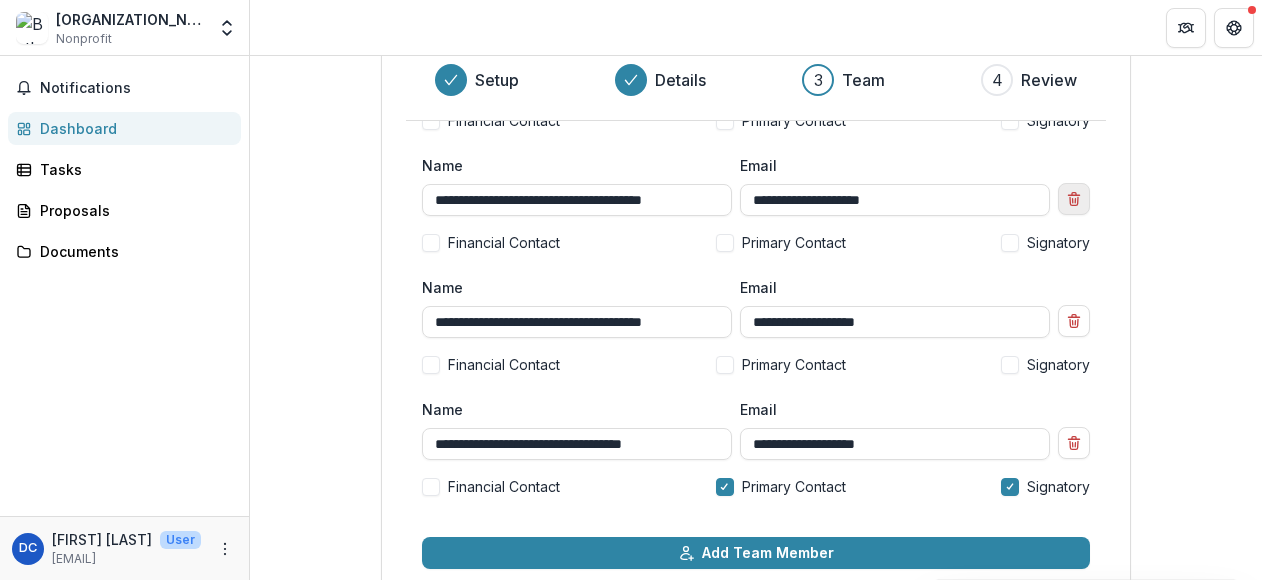 click 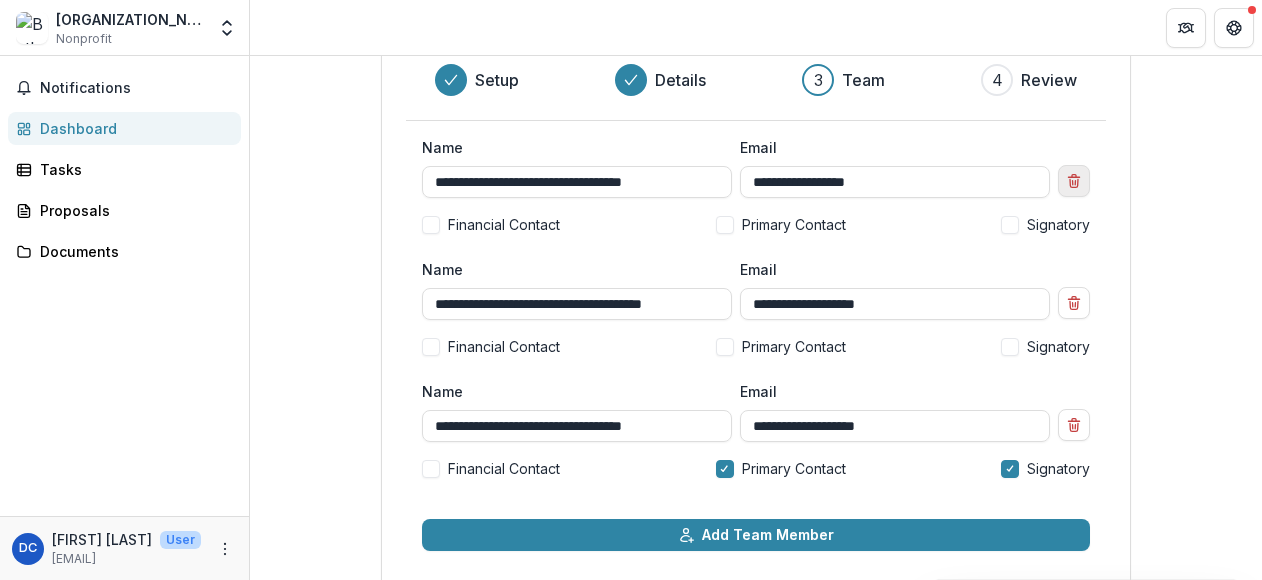 click 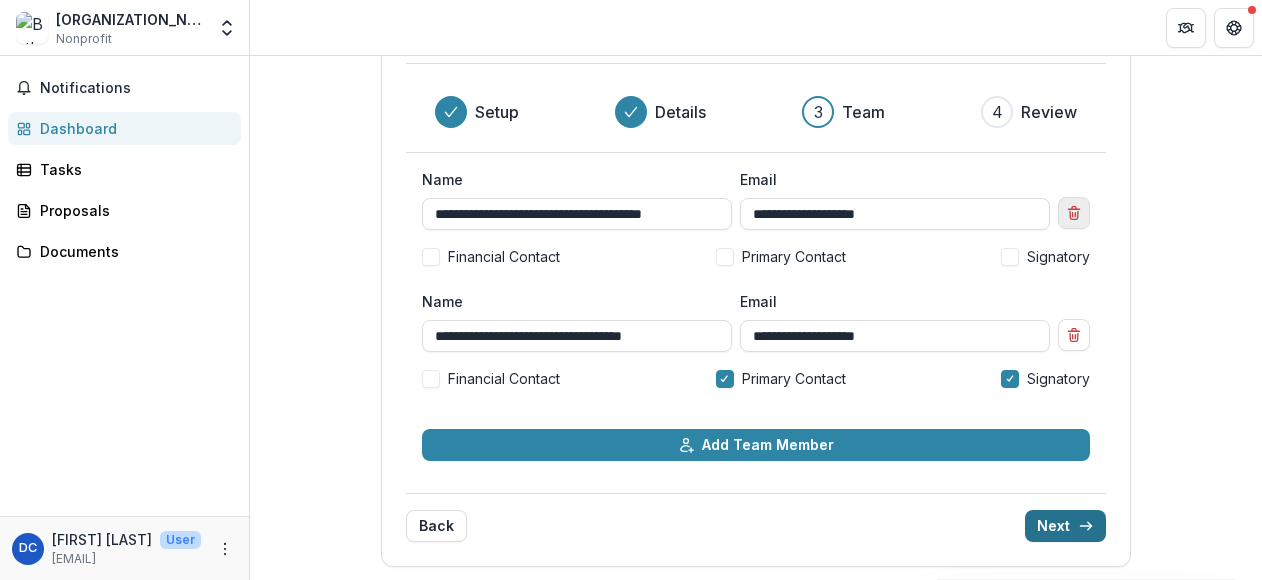 click at bounding box center [1074, 213] 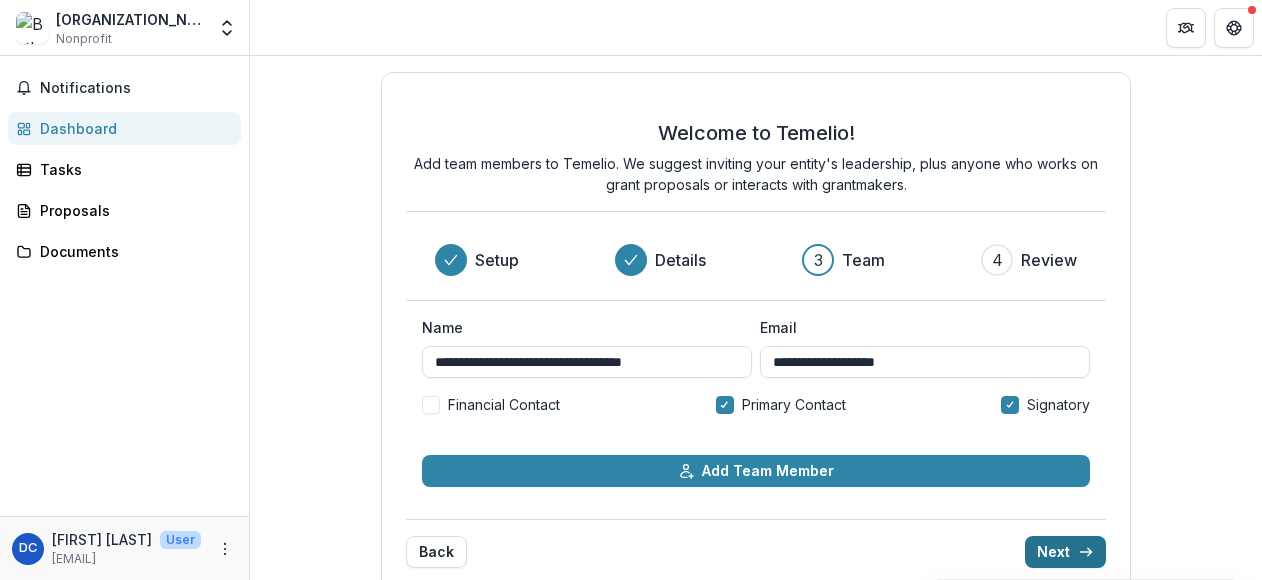 scroll, scrollTop: 26, scrollLeft: 0, axis: vertical 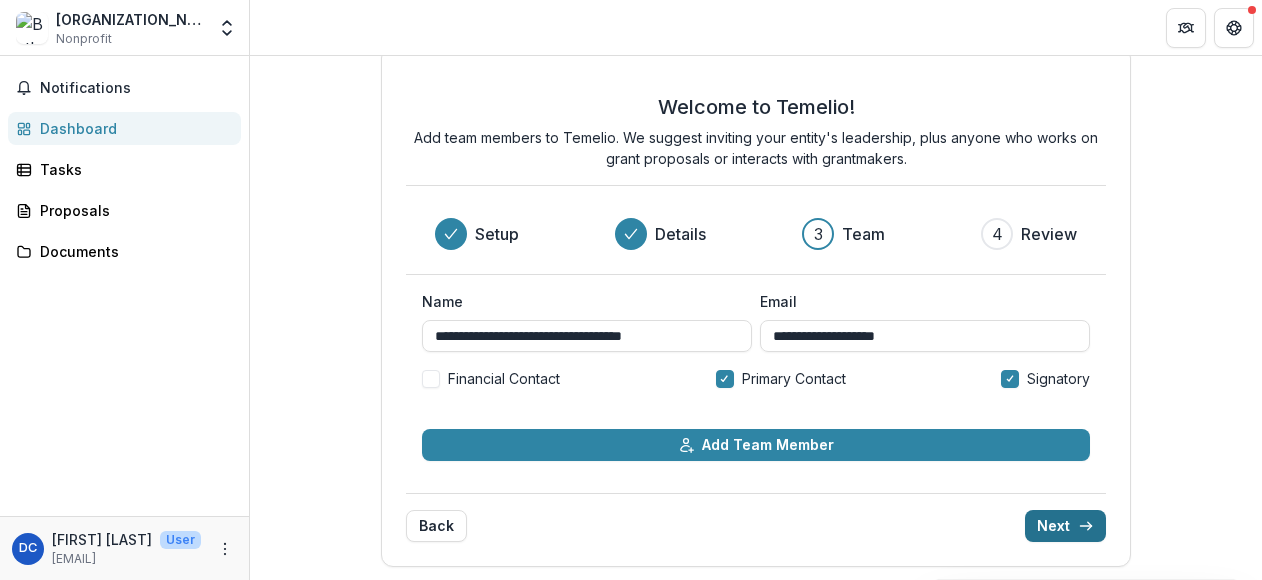 click on "Next" at bounding box center [1065, 526] 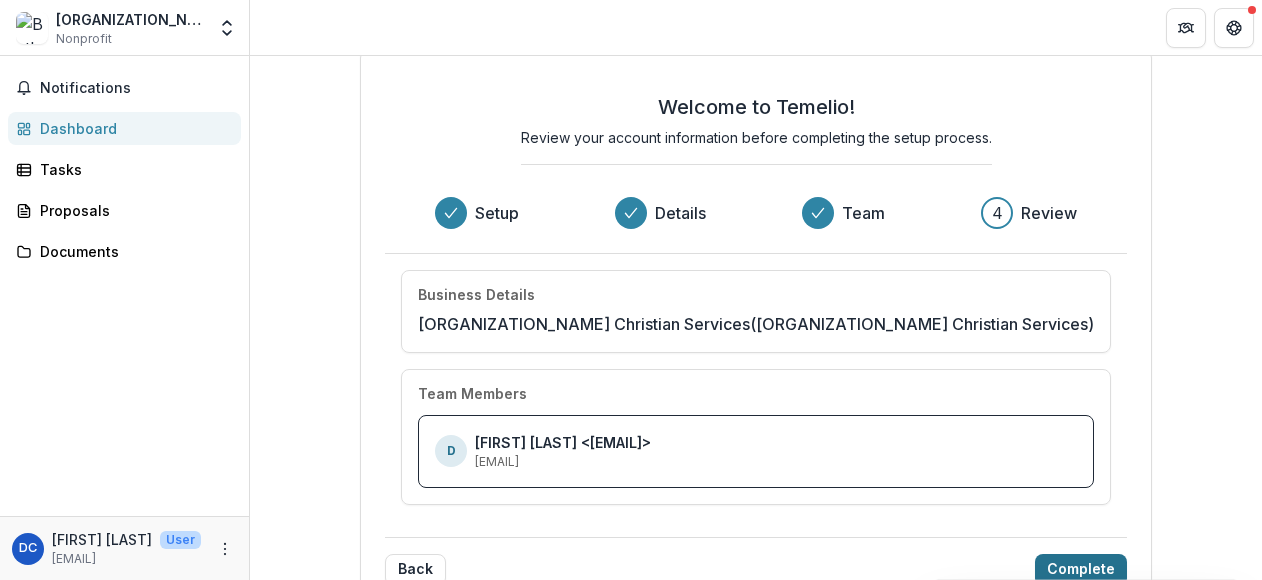 click on "Complete" at bounding box center (1081, 570) 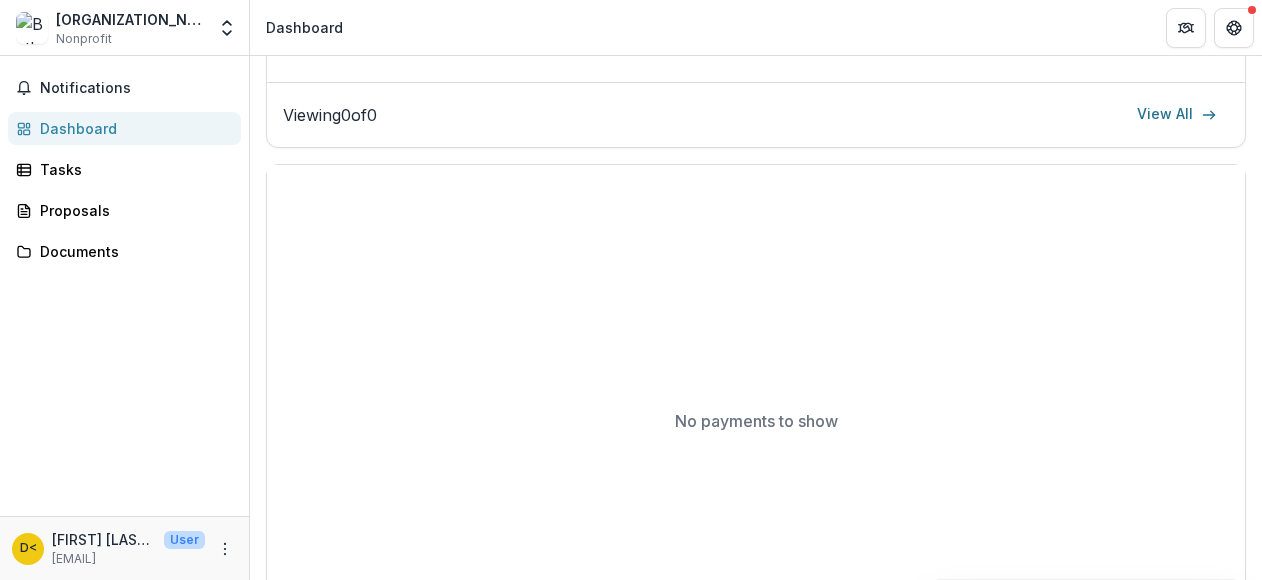 scroll, scrollTop: 0, scrollLeft: 0, axis: both 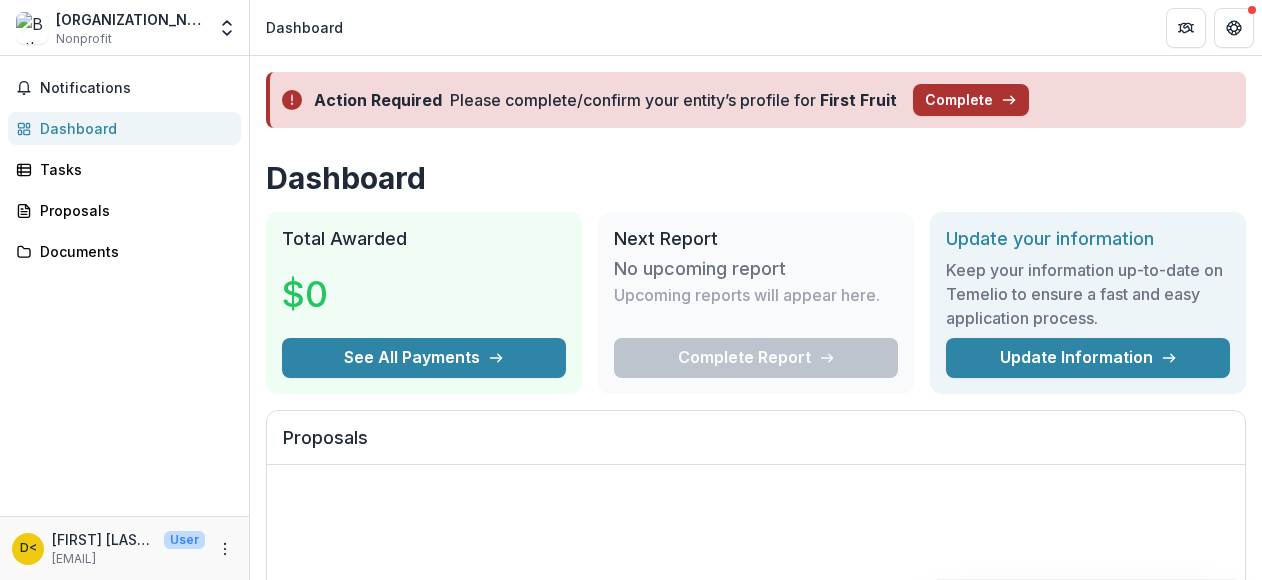 click on "Complete" at bounding box center [971, 100] 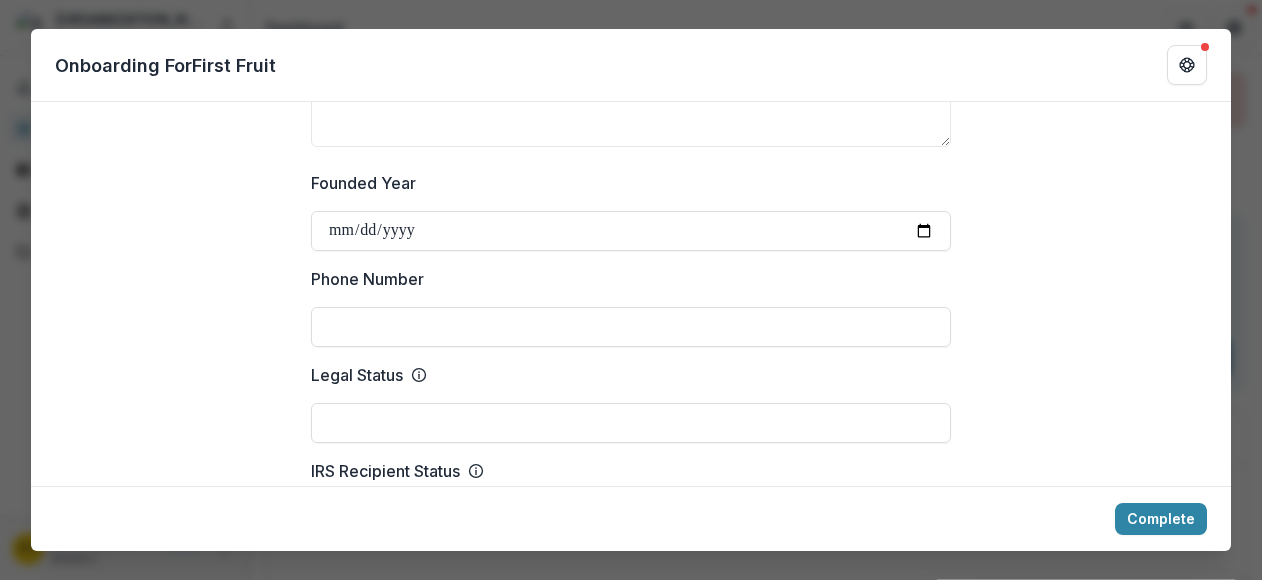 scroll, scrollTop: 0, scrollLeft: 0, axis: both 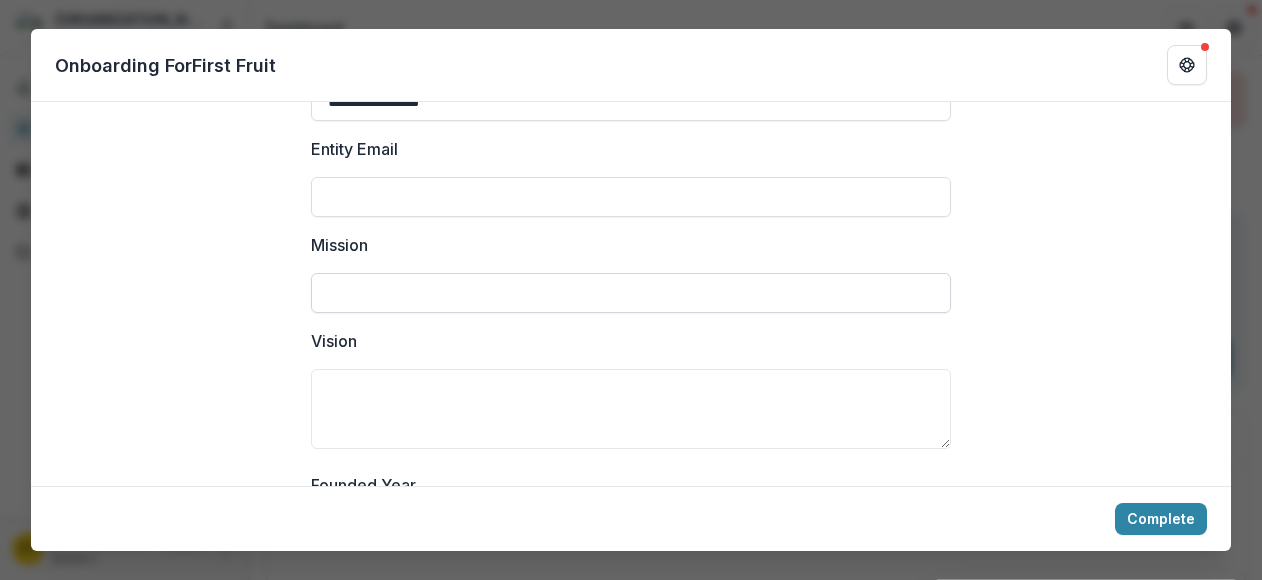 click on "Mission" at bounding box center (631, 293) 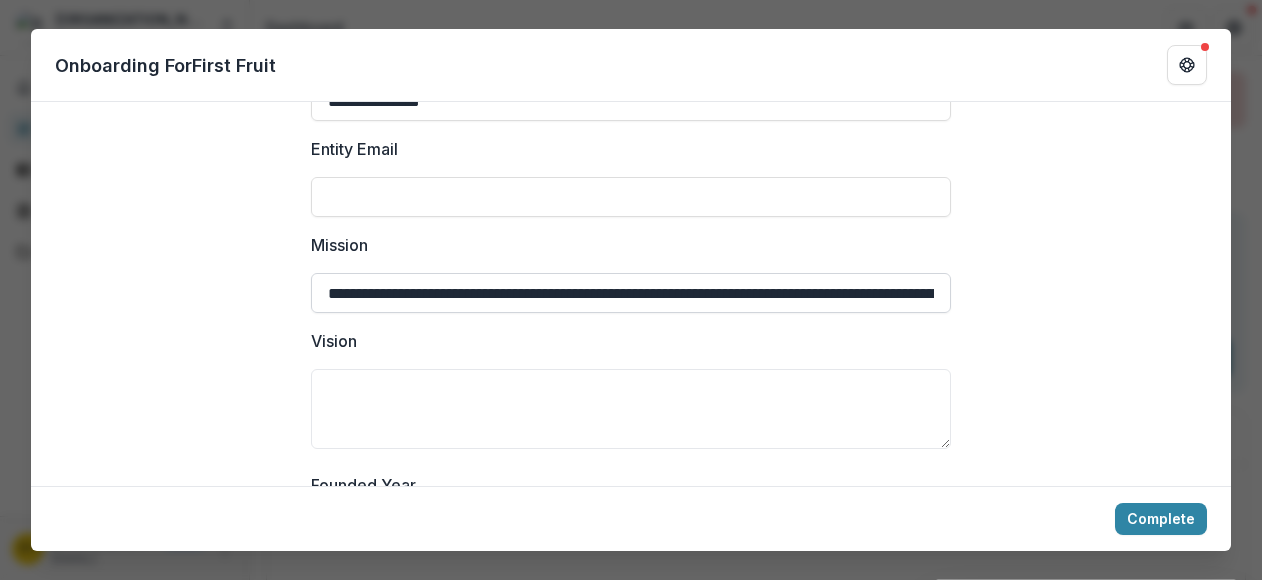 scroll, scrollTop: 0, scrollLeft: 643, axis: horizontal 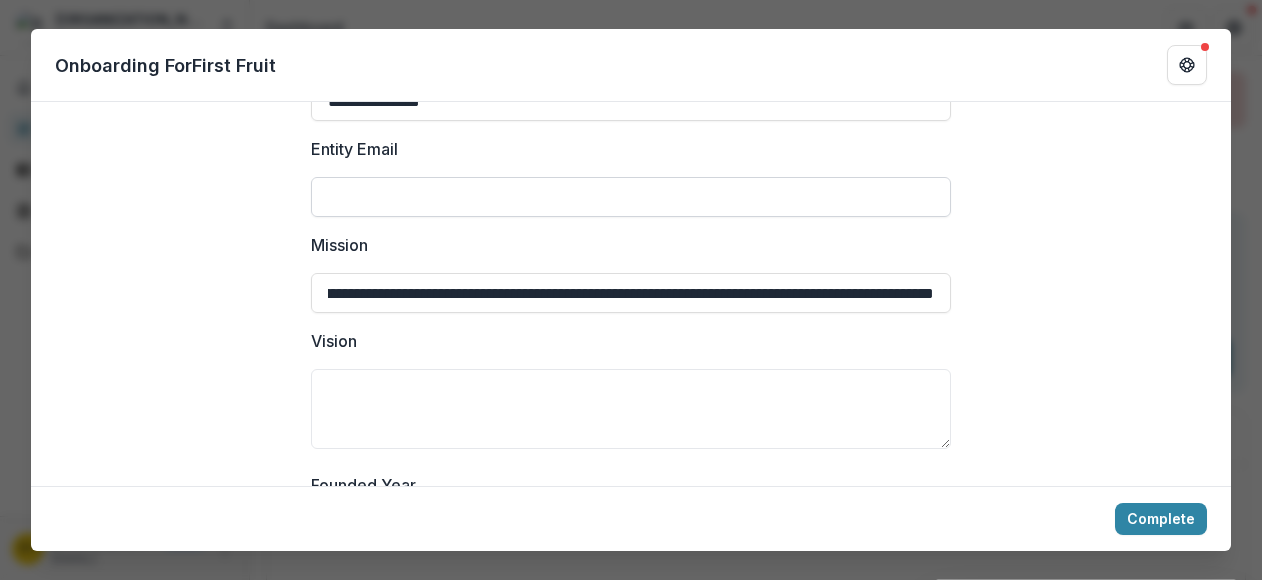 type on "**********" 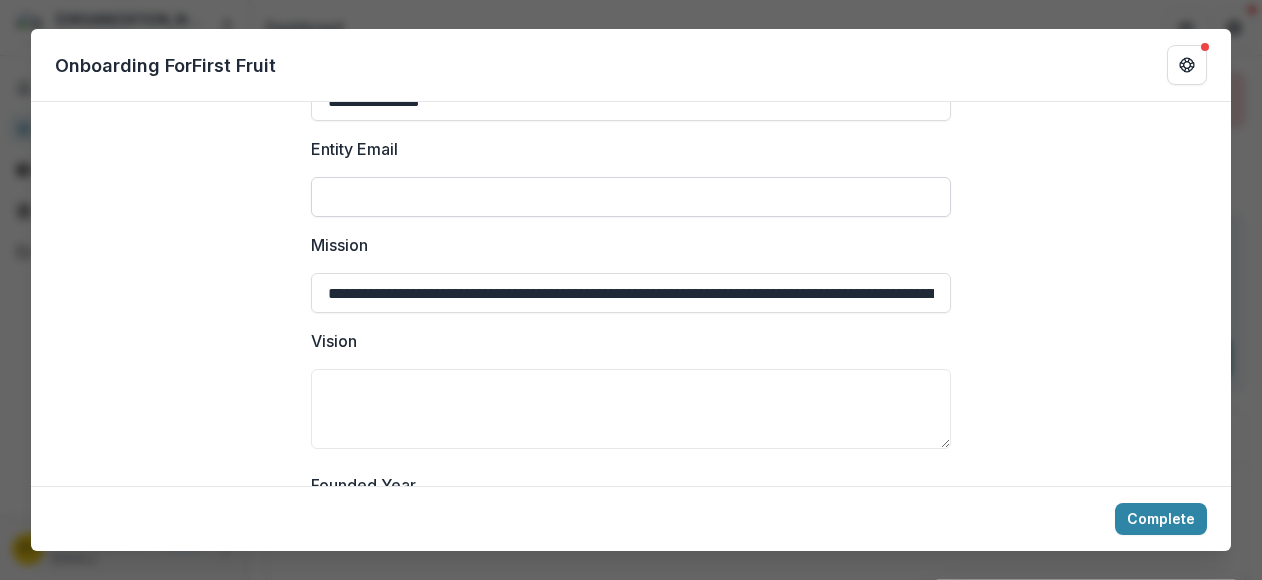 click on "Entity Email" at bounding box center [631, 197] 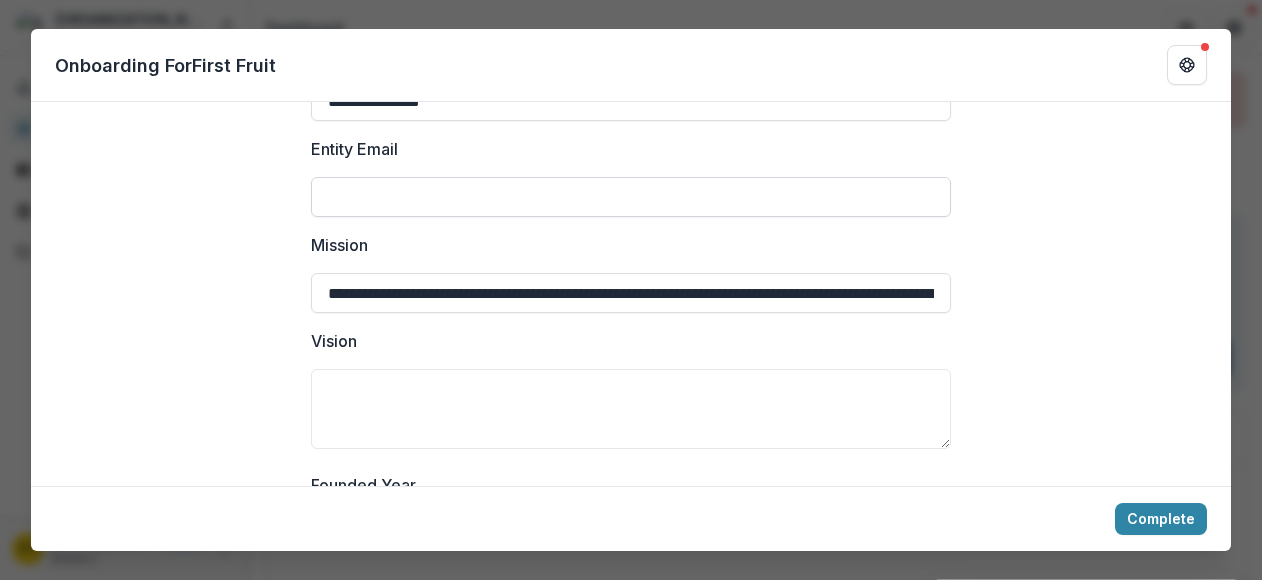 type on "**********" 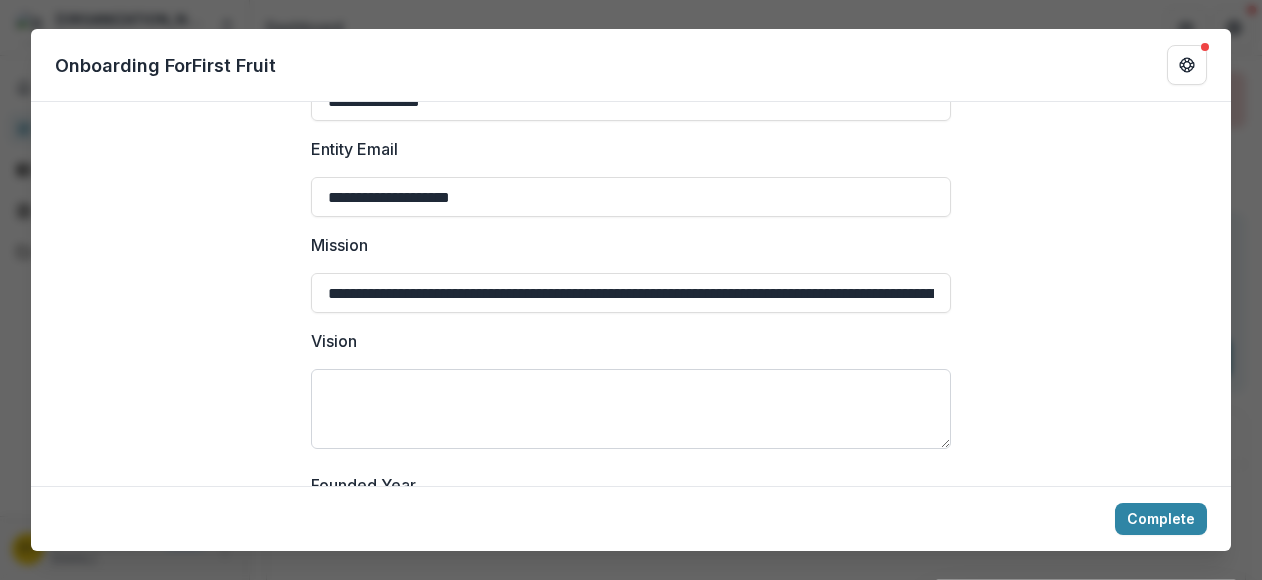 click on "Vision" at bounding box center (631, 409) 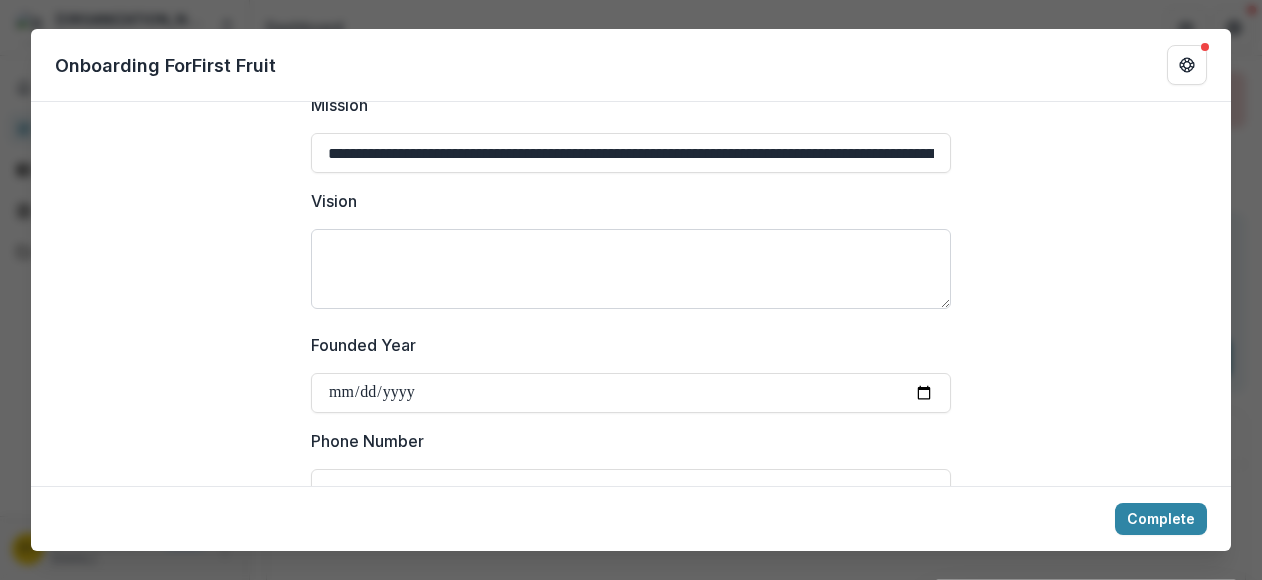 scroll, scrollTop: 567, scrollLeft: 0, axis: vertical 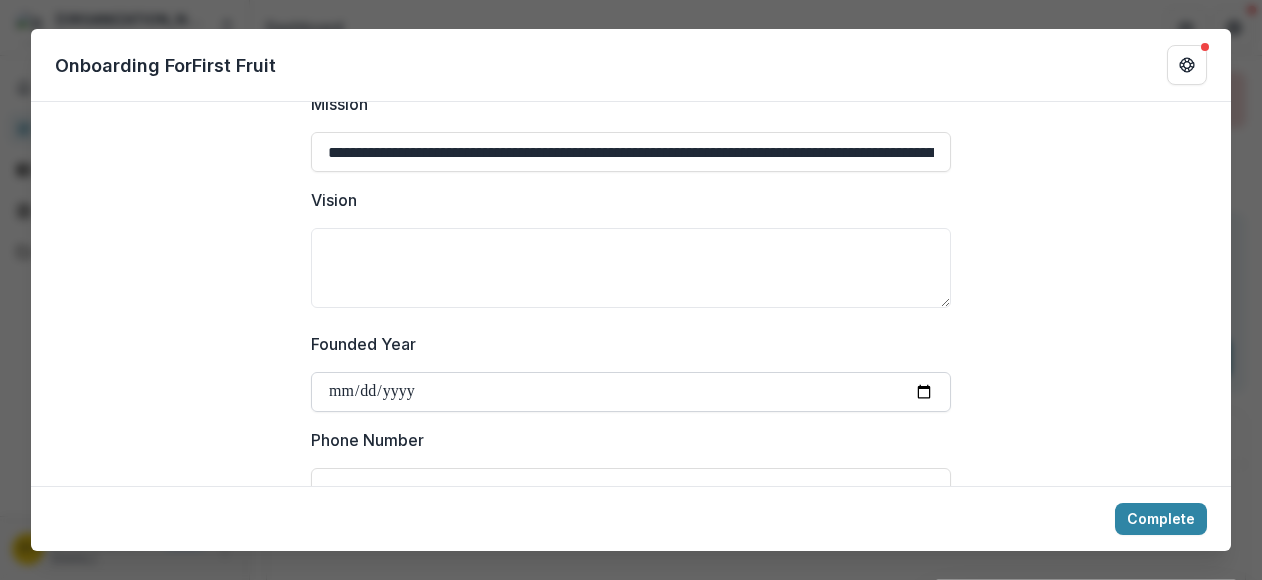 click on "Founded Year" at bounding box center (631, 392) 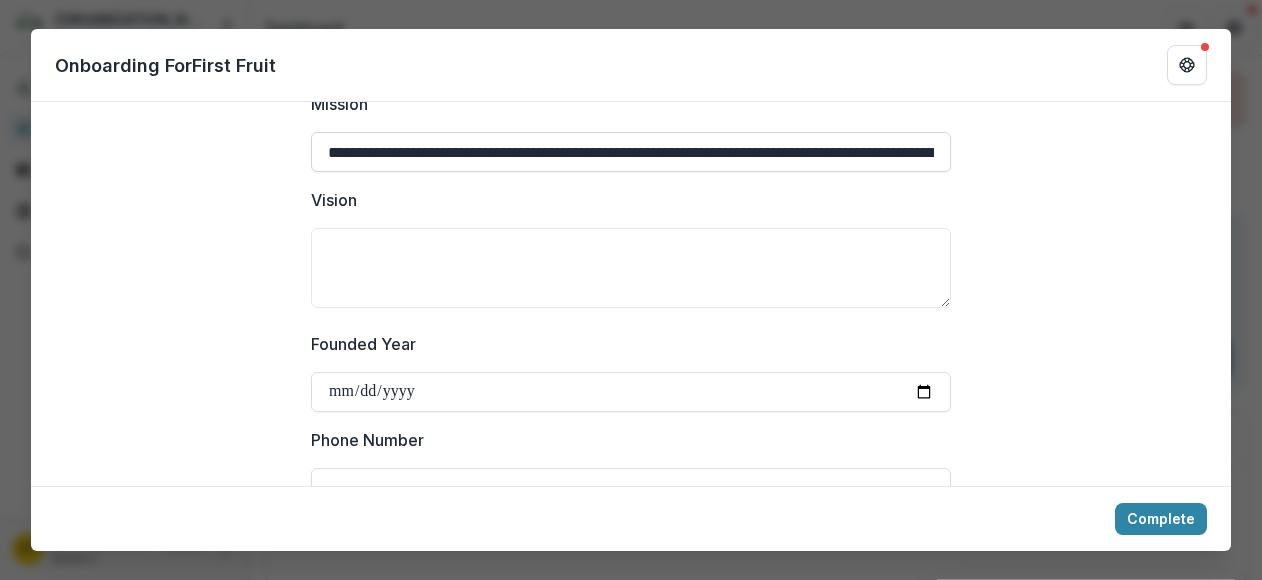 type on "**********" 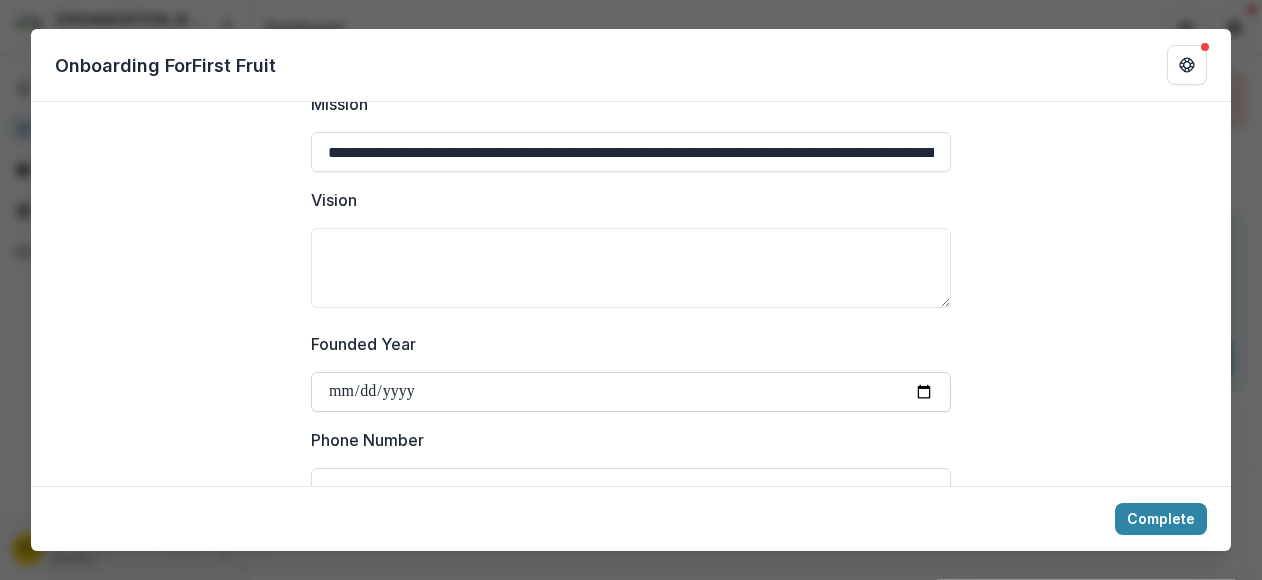 scroll, scrollTop: 716, scrollLeft: 0, axis: vertical 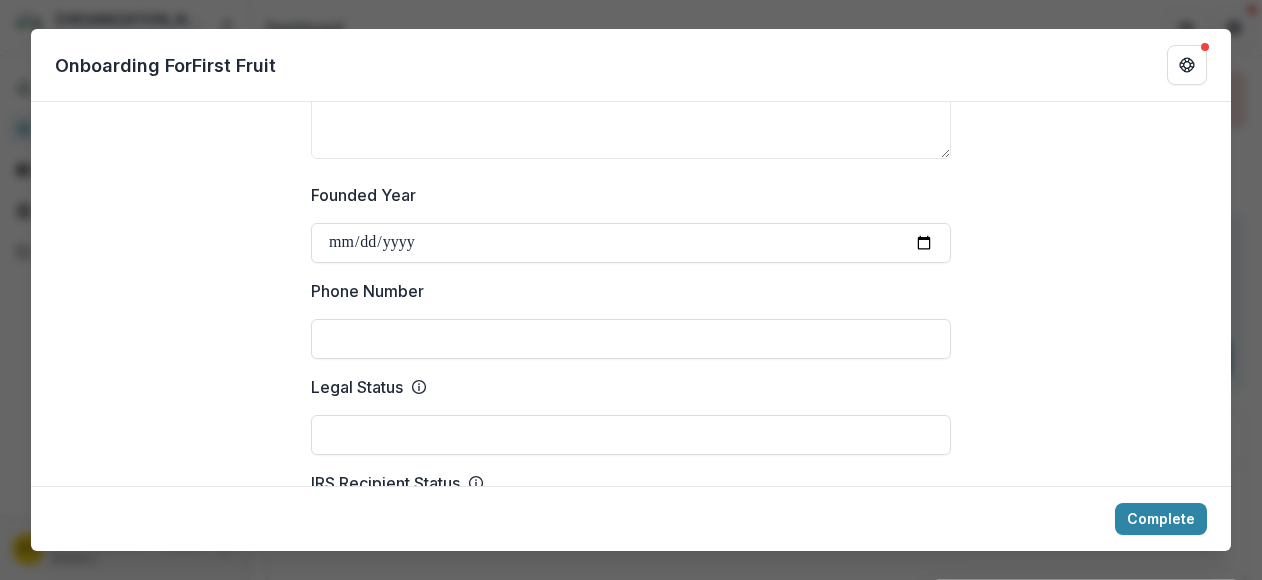 click on "Phone Number" at bounding box center [631, 339] 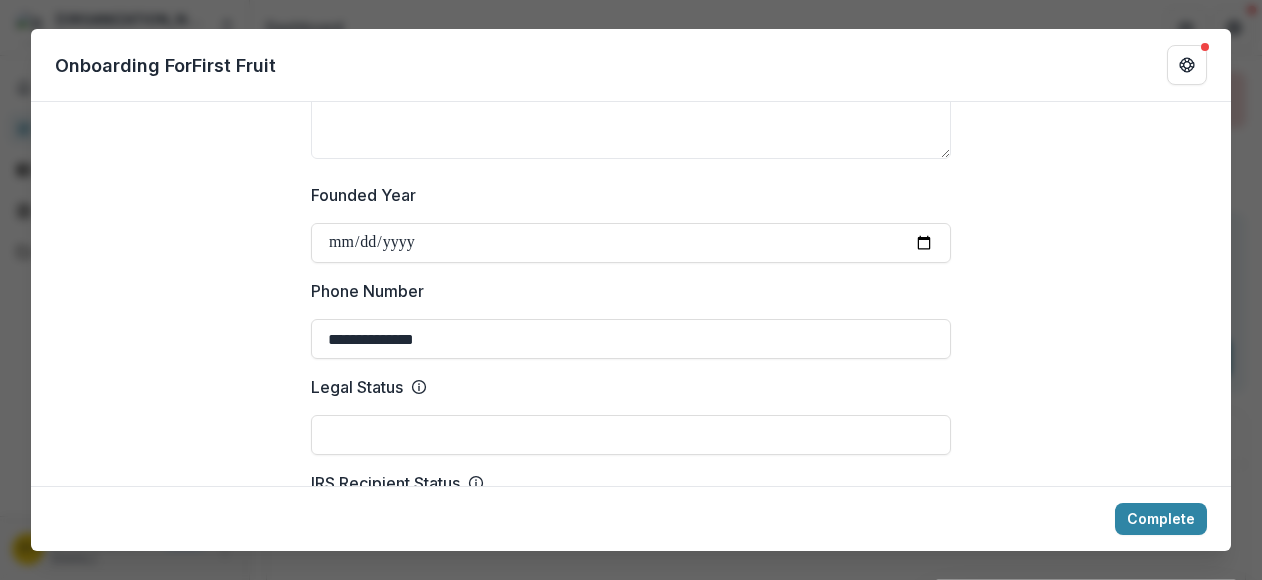 type on "**********" 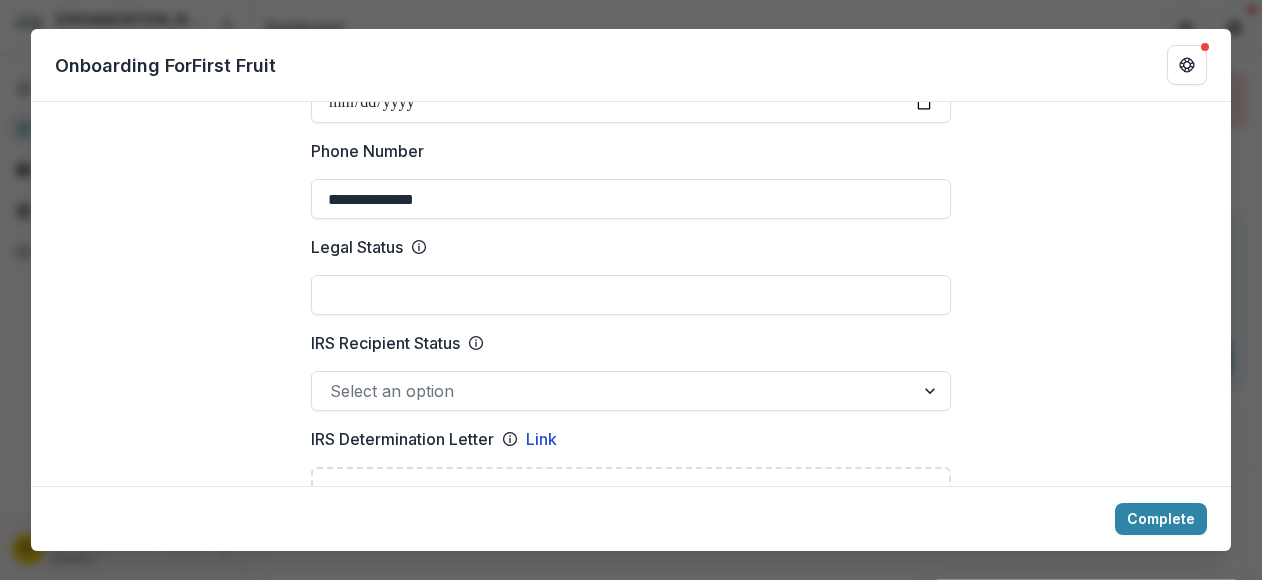 scroll, scrollTop: 858, scrollLeft: 0, axis: vertical 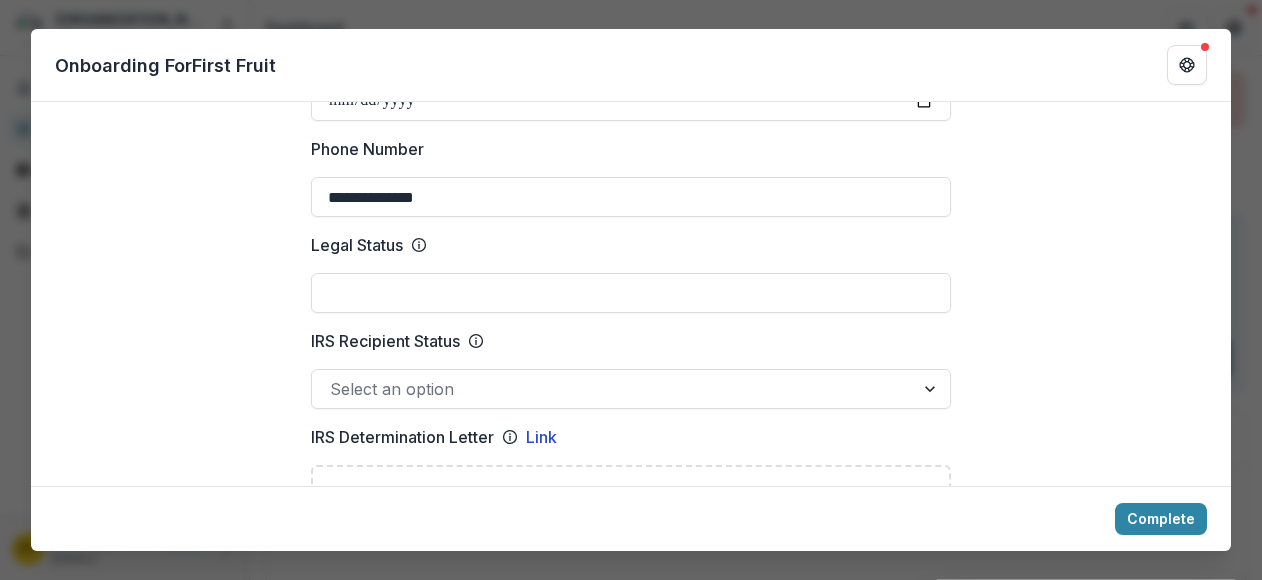 click at bounding box center [613, 389] 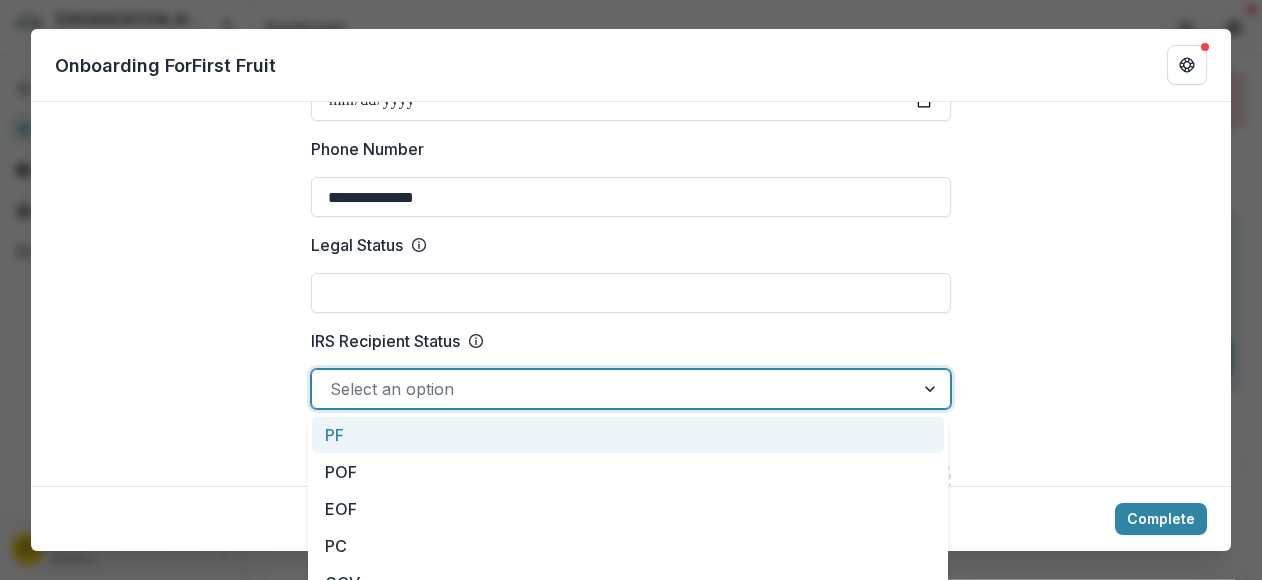 click at bounding box center (613, 389) 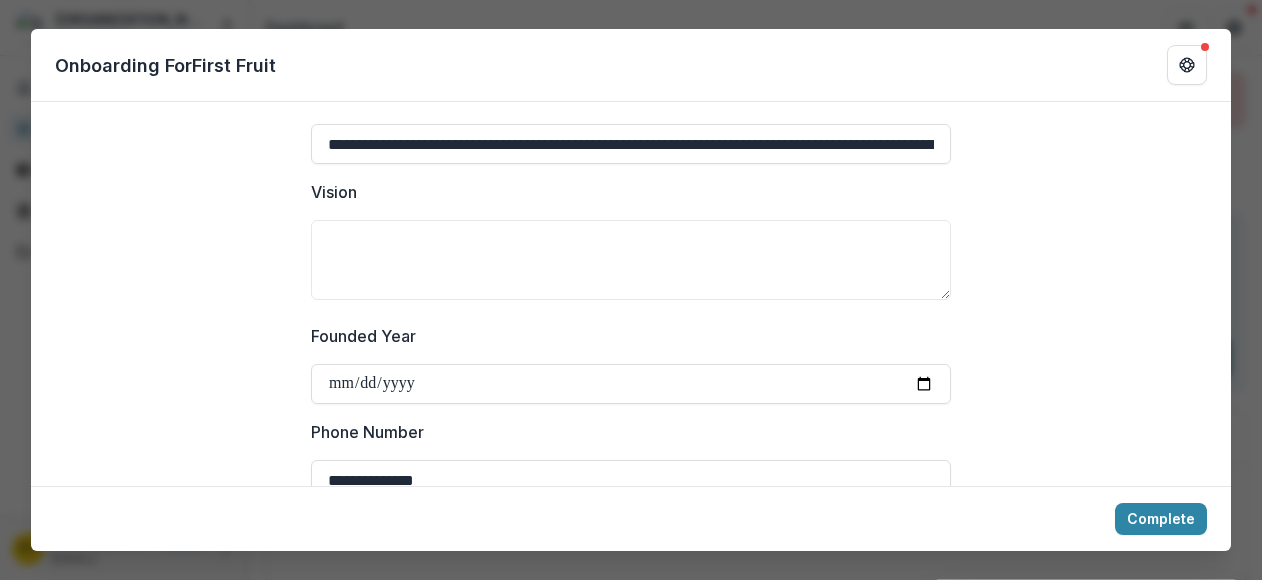 scroll, scrollTop: 576, scrollLeft: 0, axis: vertical 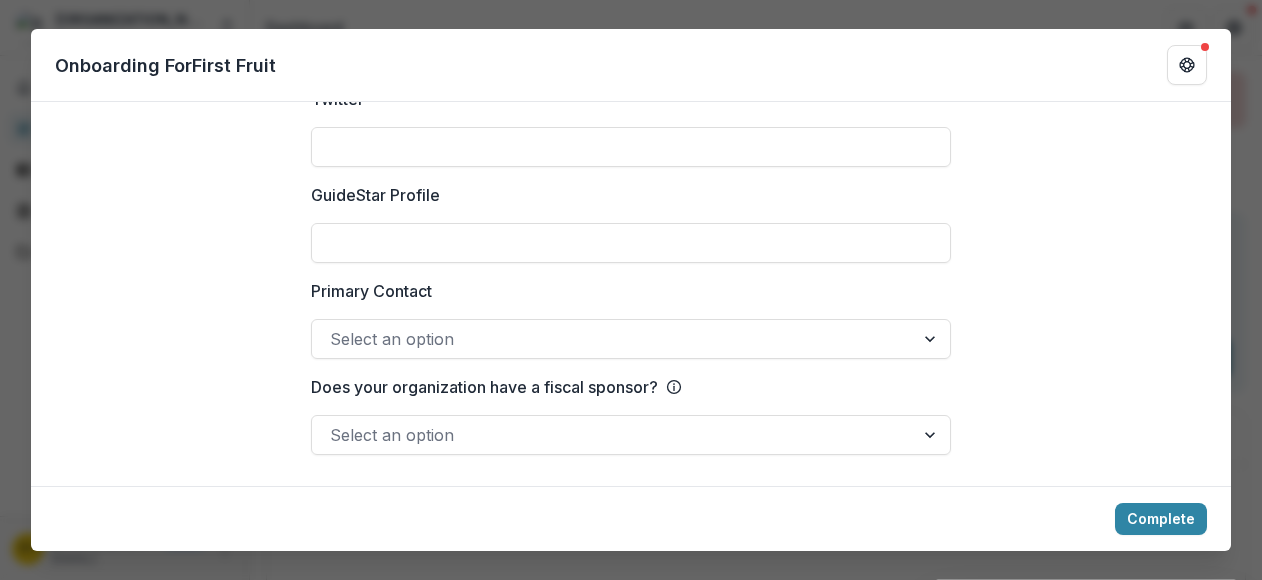 click at bounding box center (613, 339) 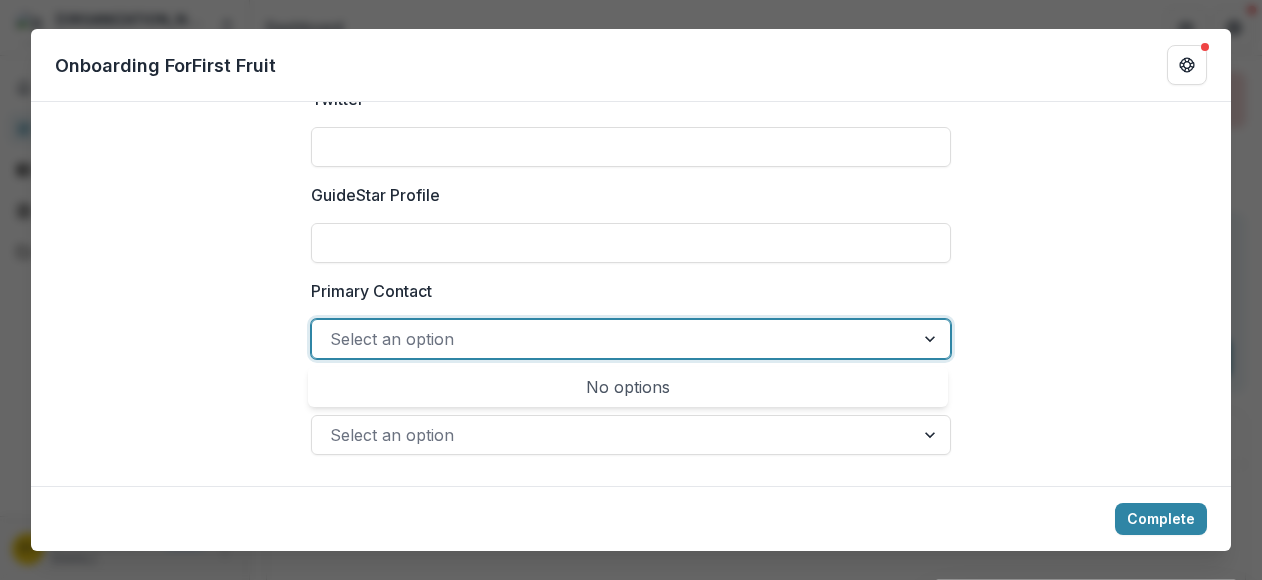 click at bounding box center [613, 339] 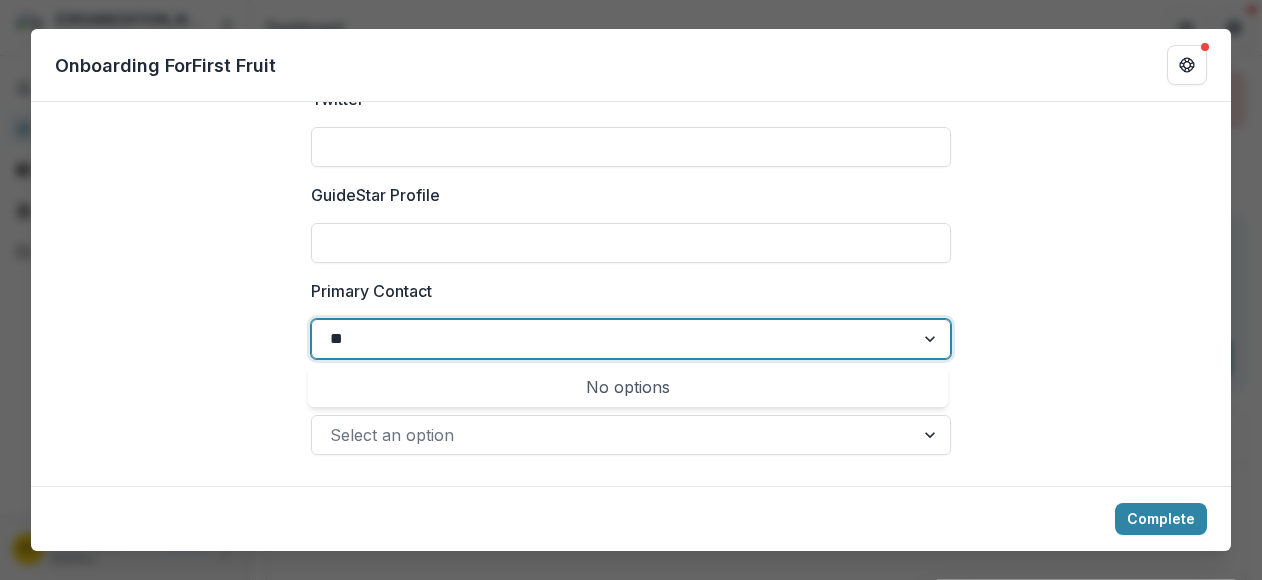 type on "**" 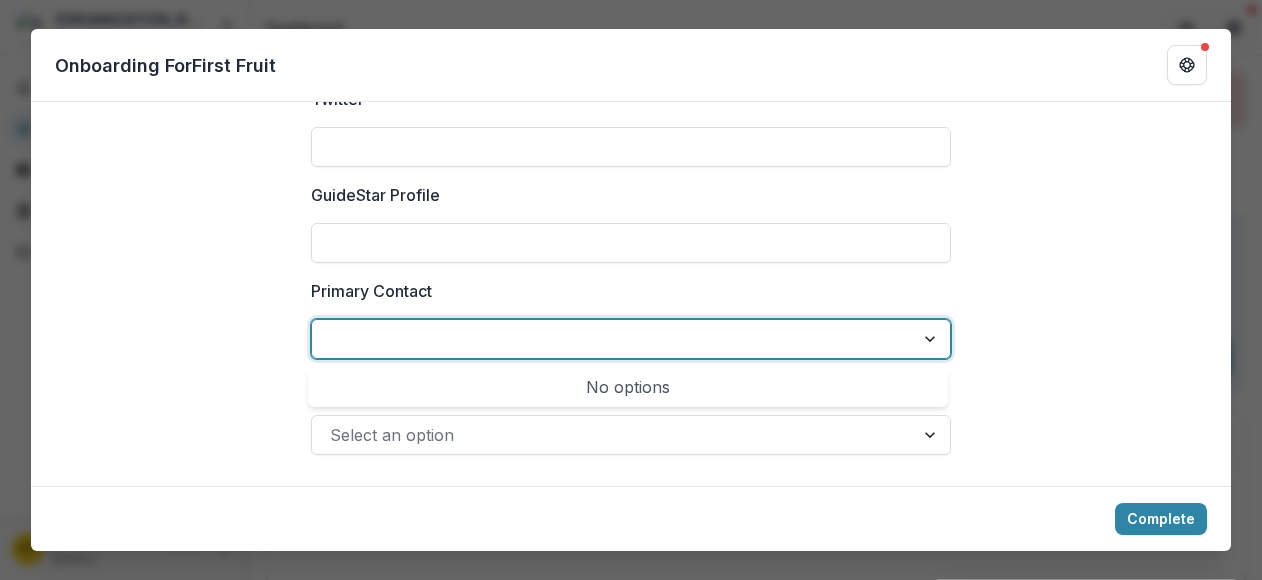 click on "**********" at bounding box center (631, -1146) 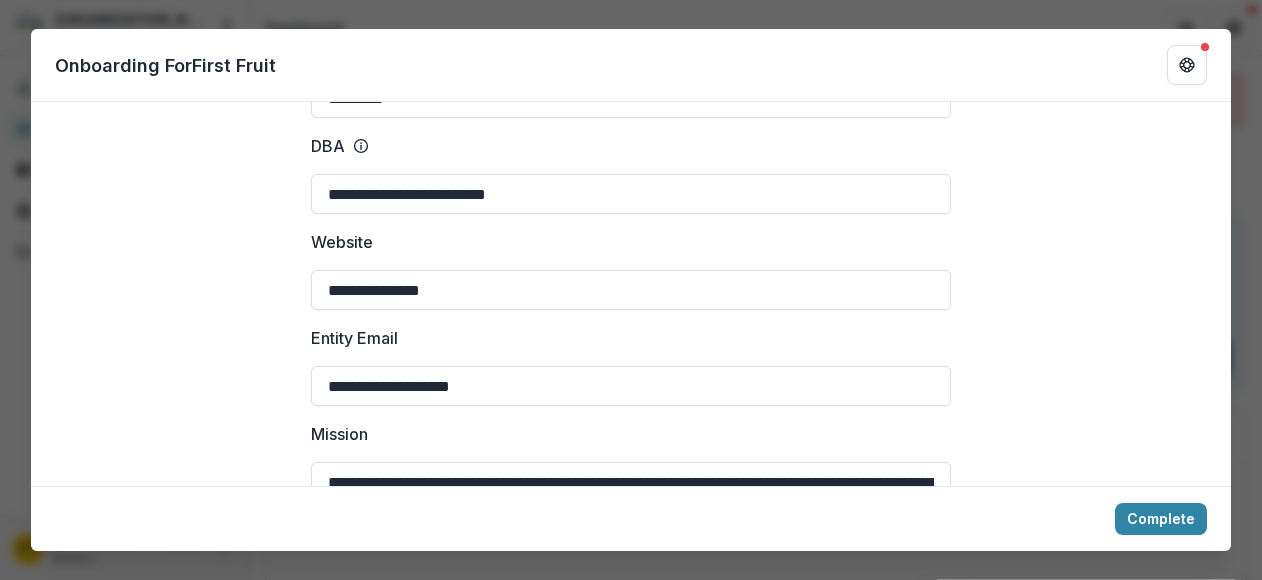 scroll, scrollTop: 0, scrollLeft: 0, axis: both 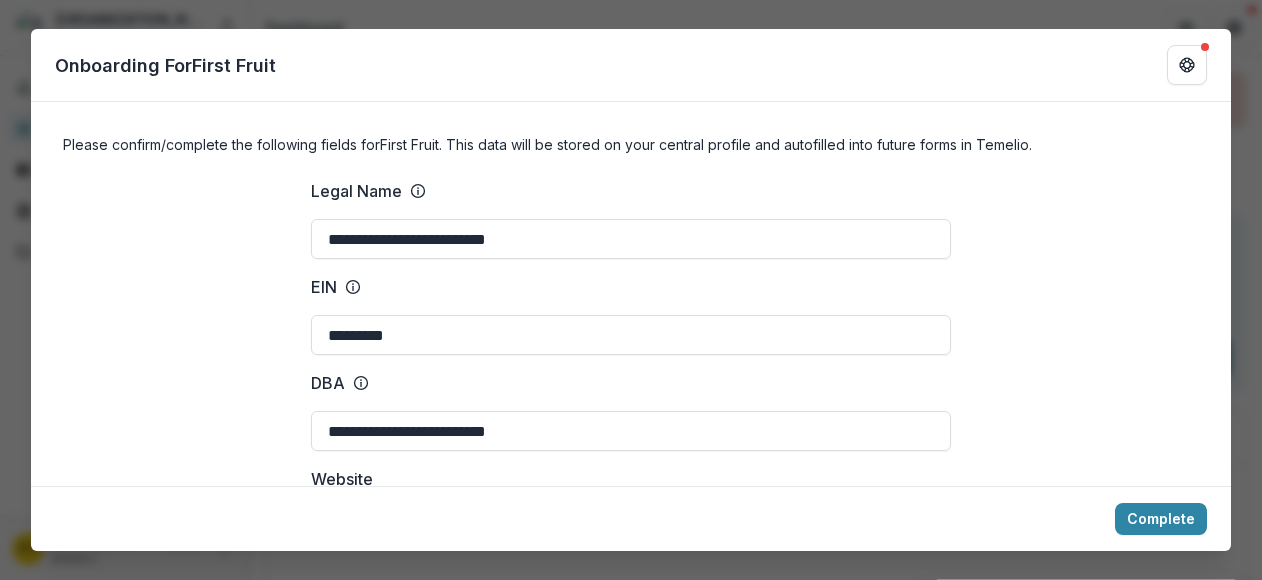 click on "**********" at bounding box center (631, 290) 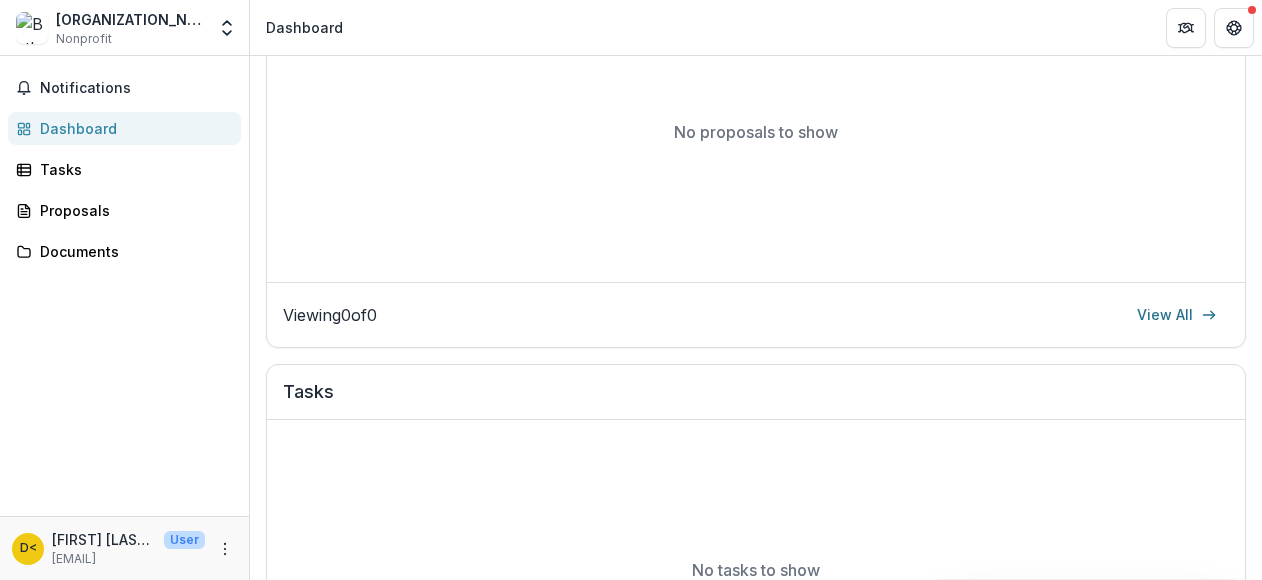scroll, scrollTop: 0, scrollLeft: 0, axis: both 